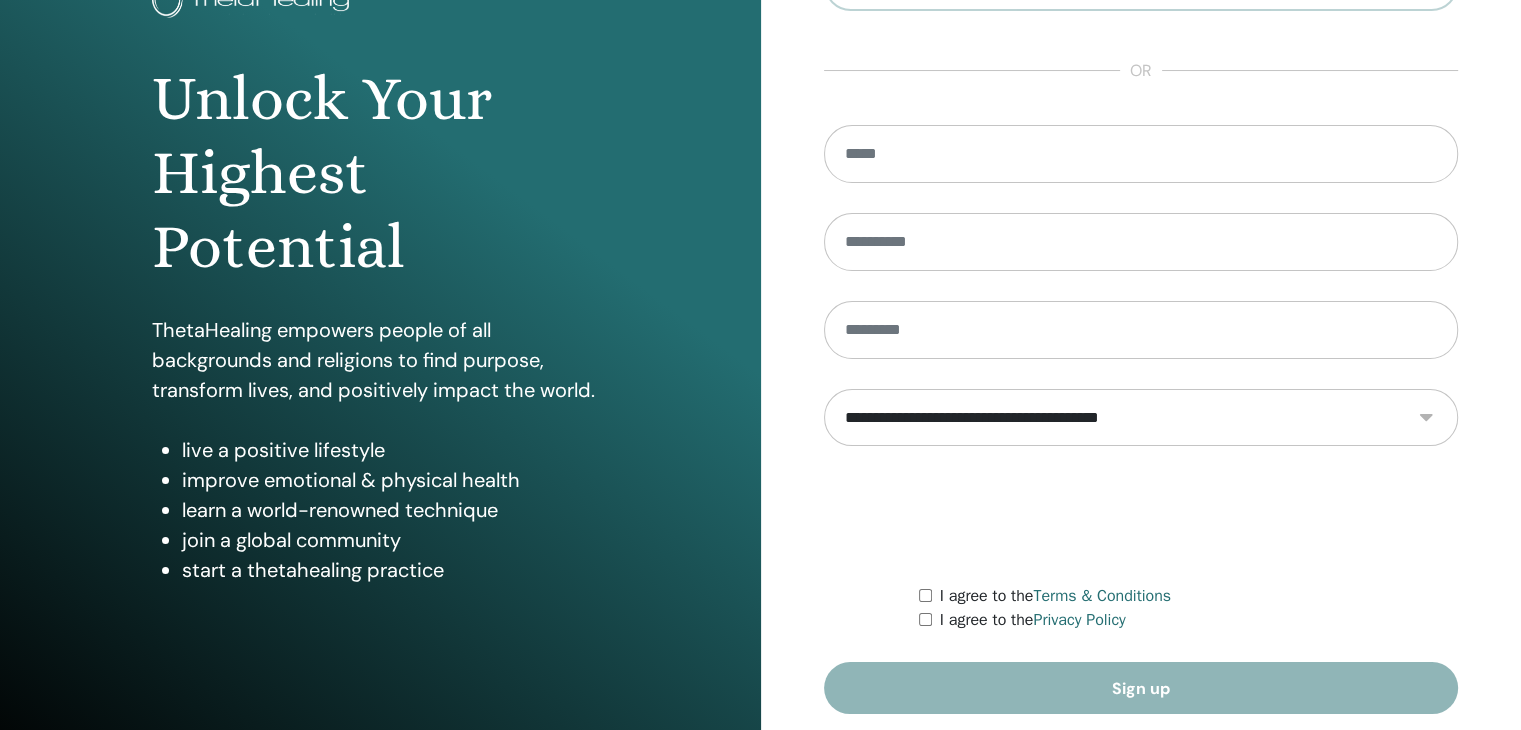 scroll, scrollTop: 200, scrollLeft: 0, axis: vertical 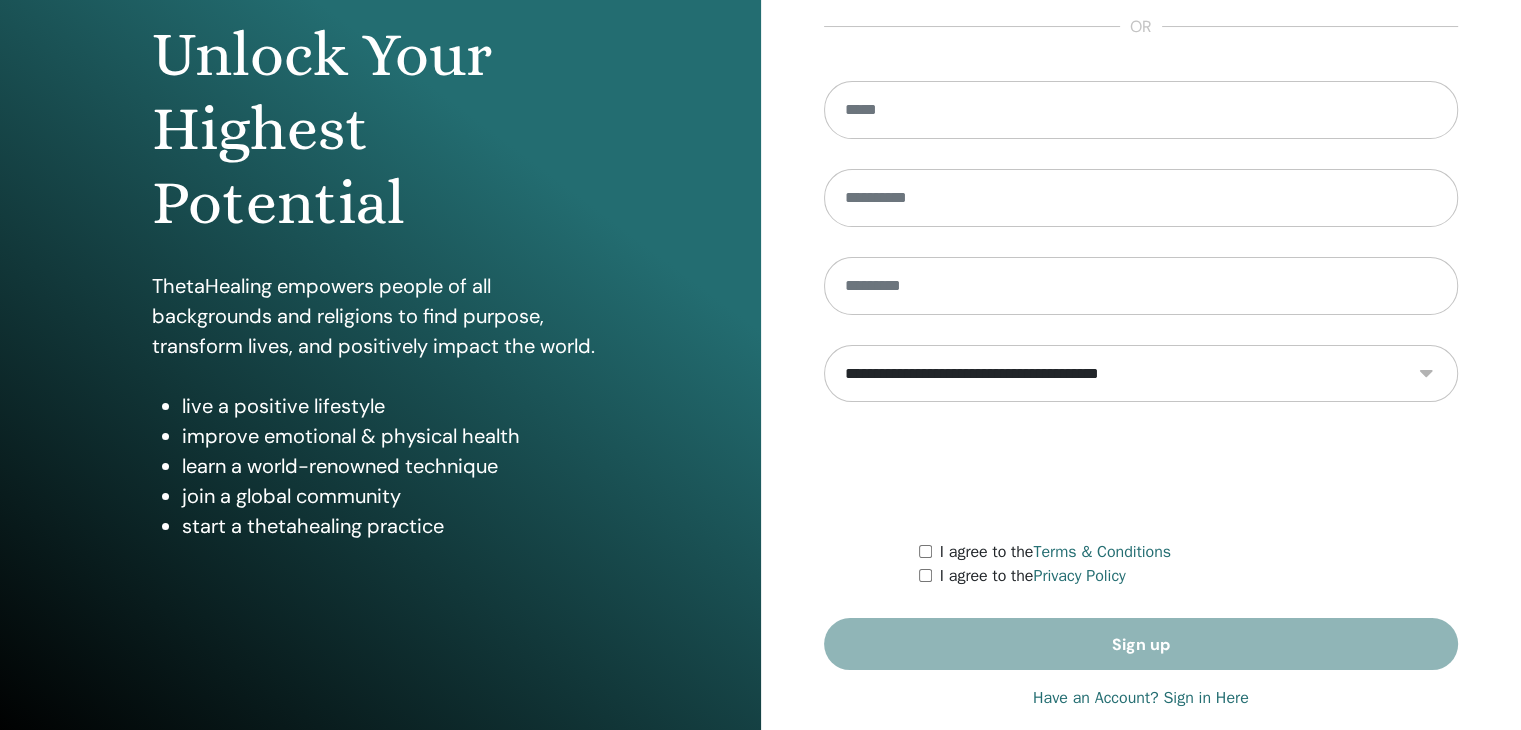 click on "**********" at bounding box center (1141, 374) 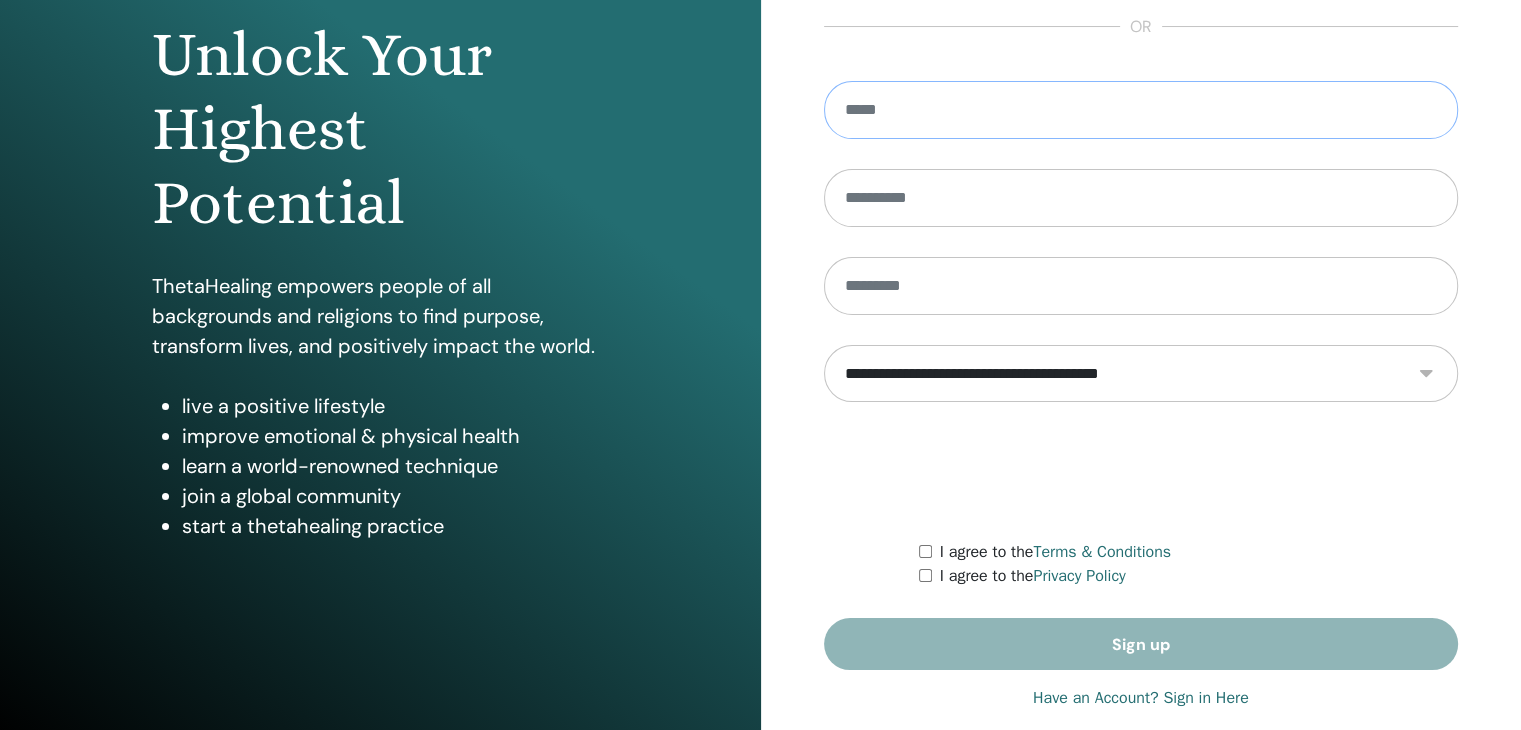 click at bounding box center [1141, 110] 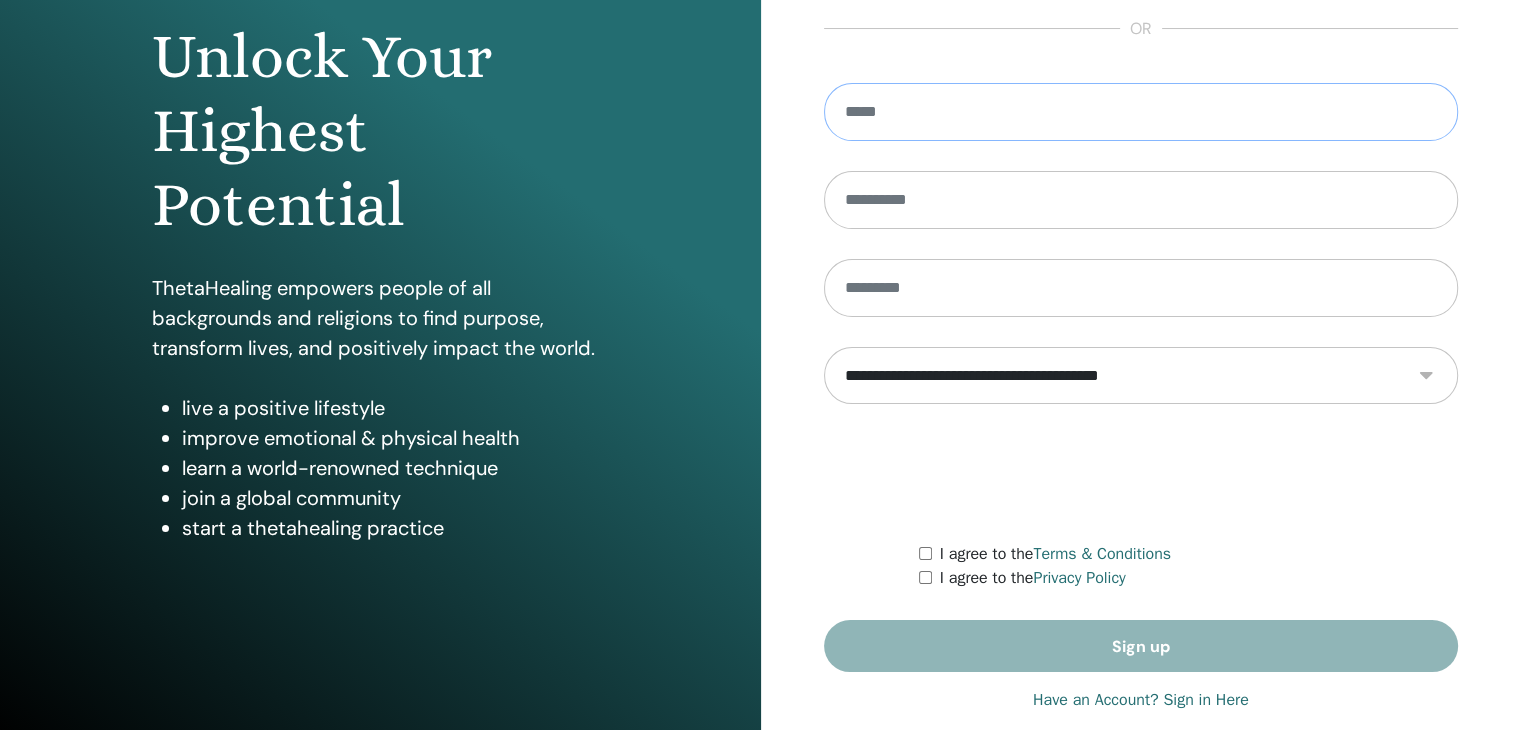 scroll, scrollTop: 0, scrollLeft: 0, axis: both 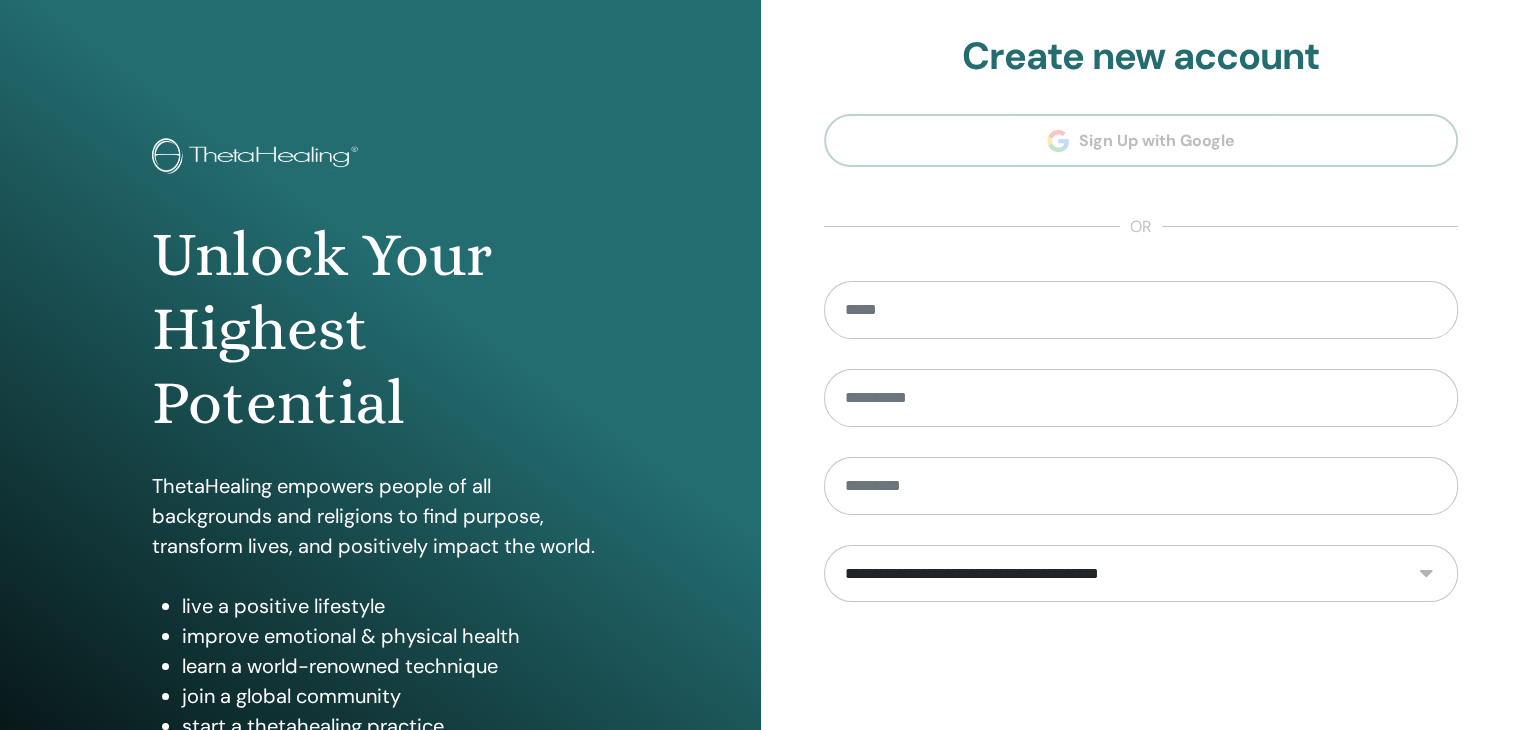 click on "**********" at bounding box center [1141, 452] 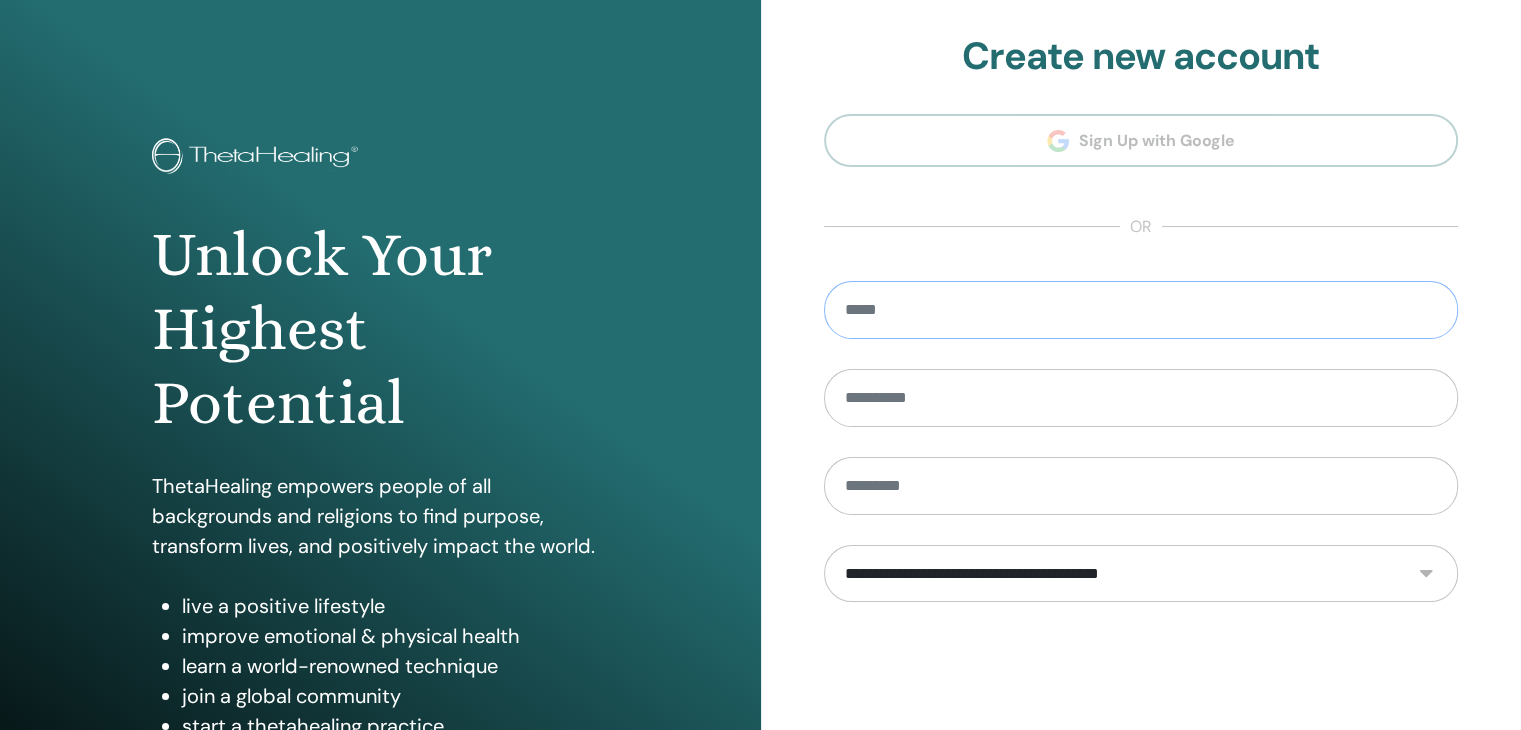 click at bounding box center (1141, 310) 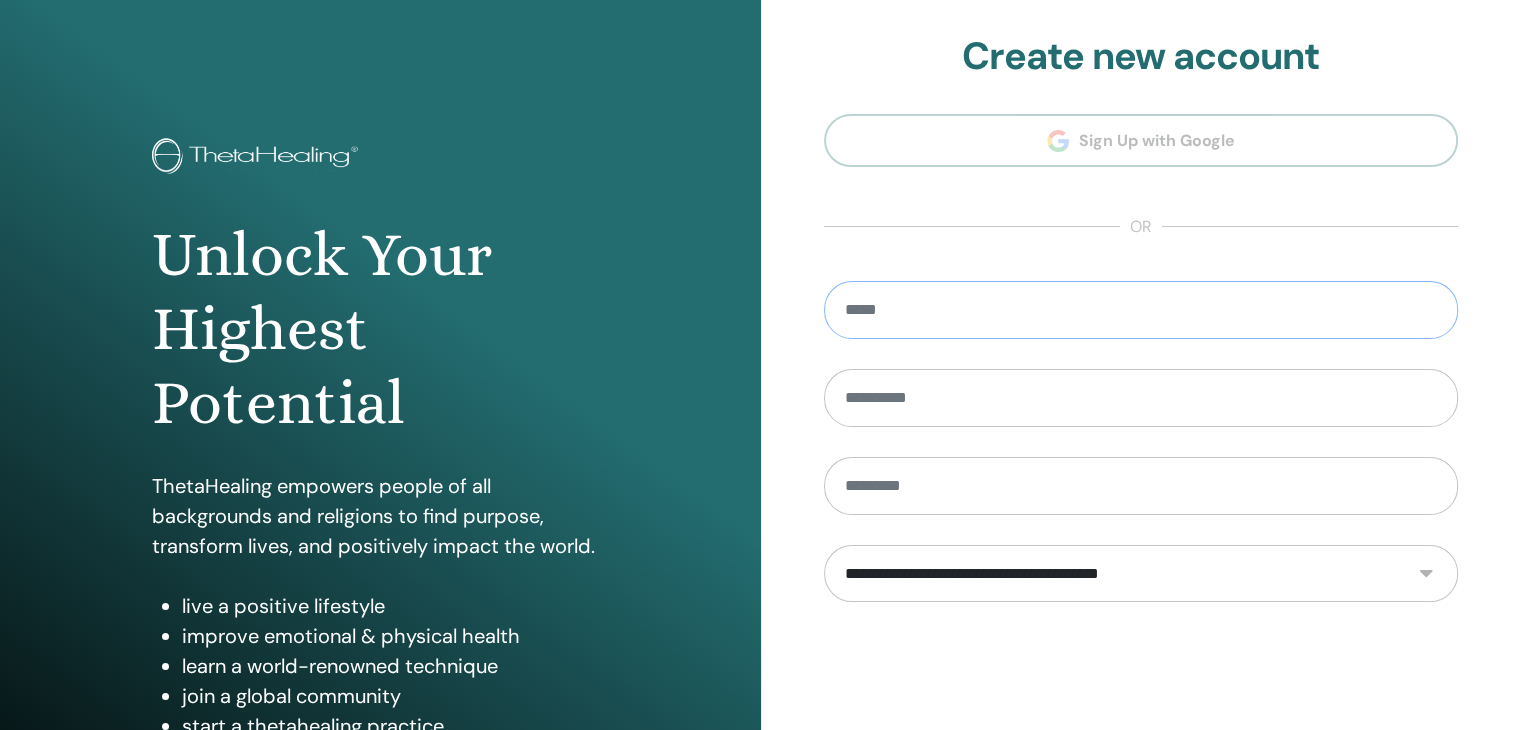 type on "*" 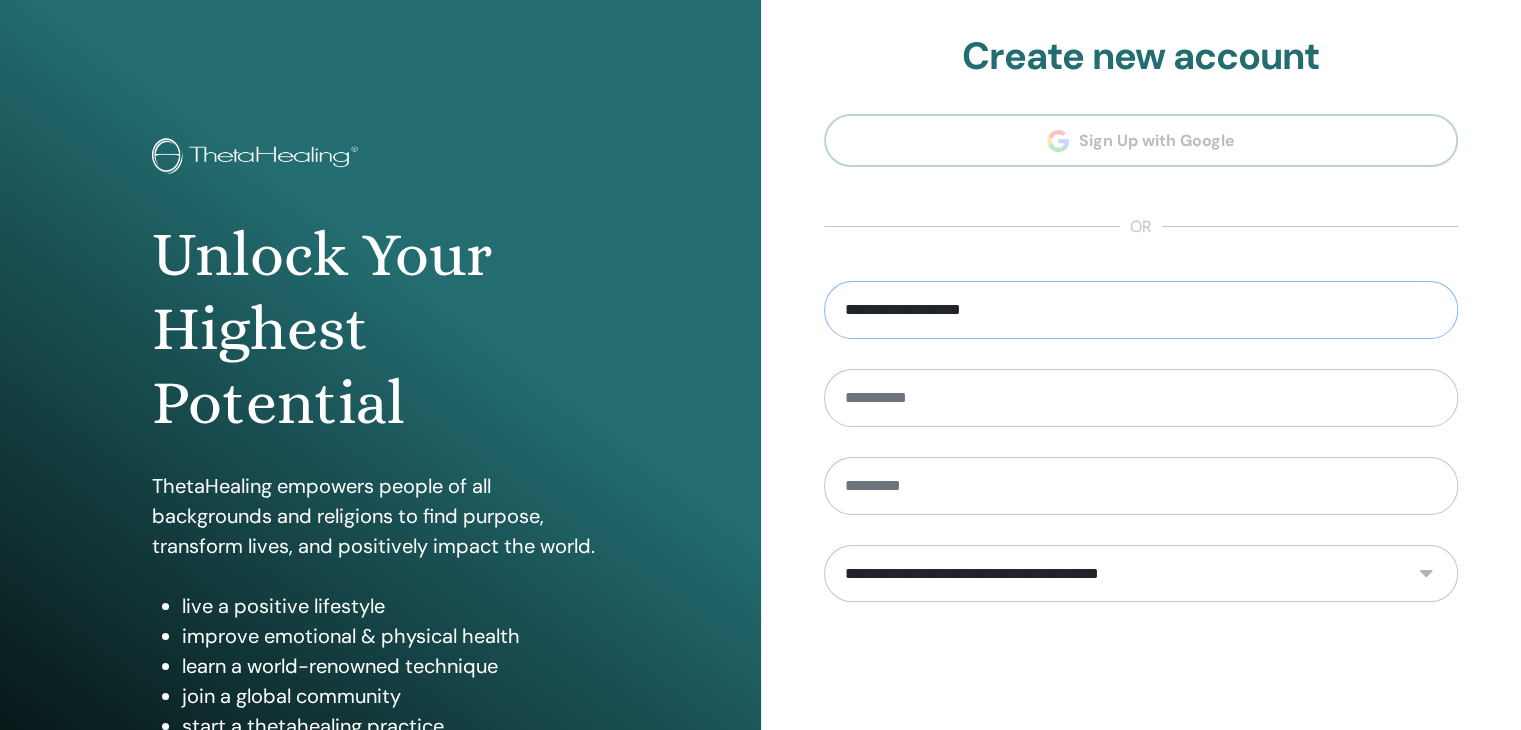 type on "**********" 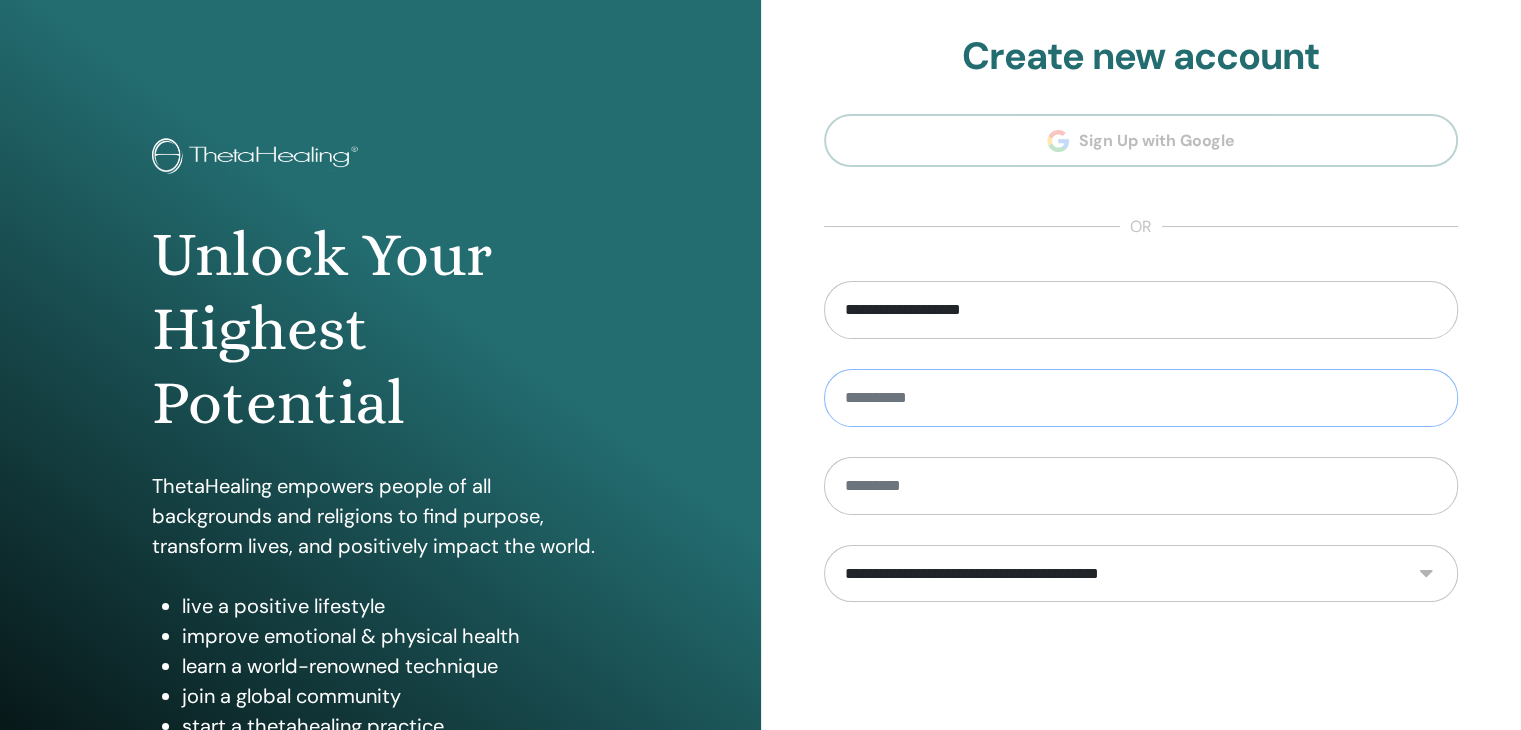 click at bounding box center [1141, 398] 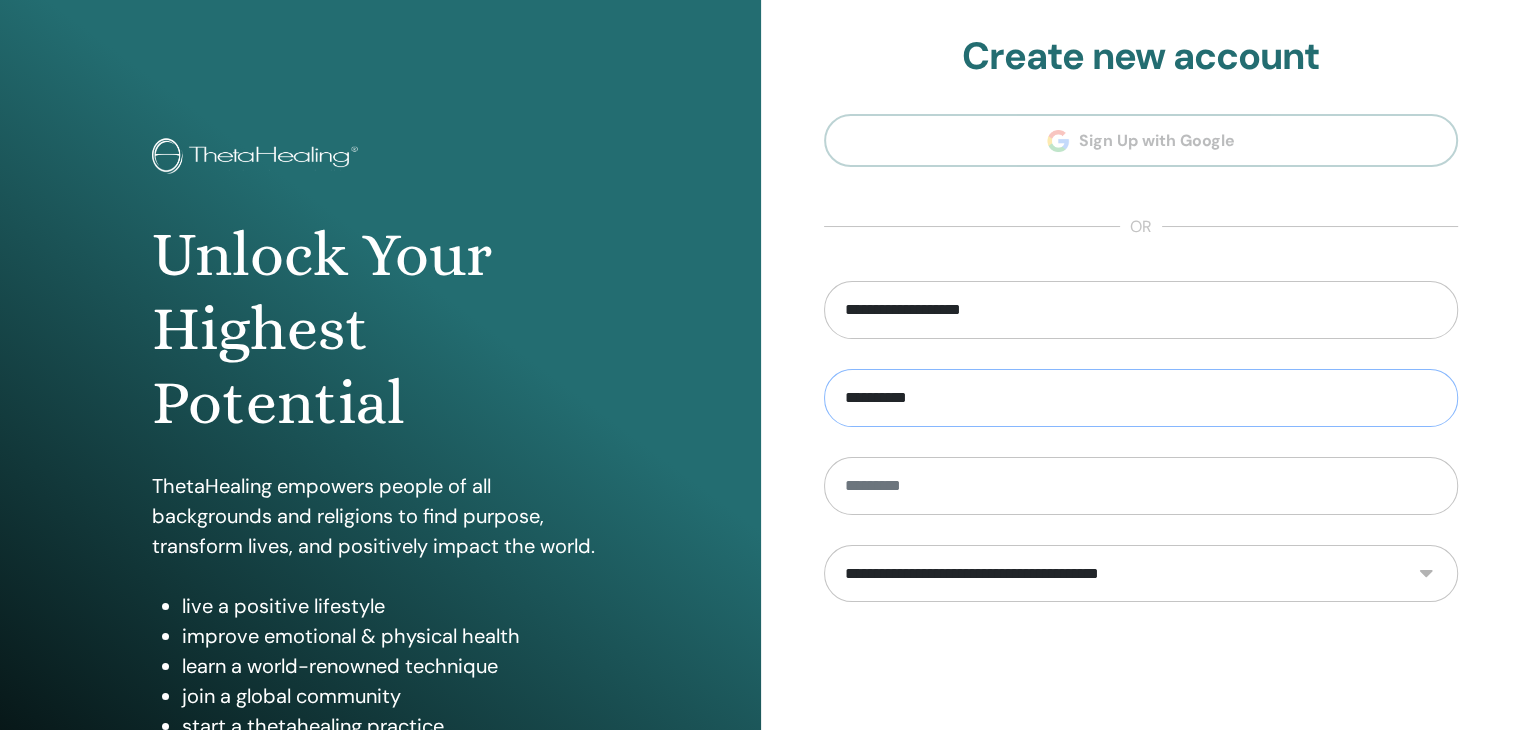 type on "**********" 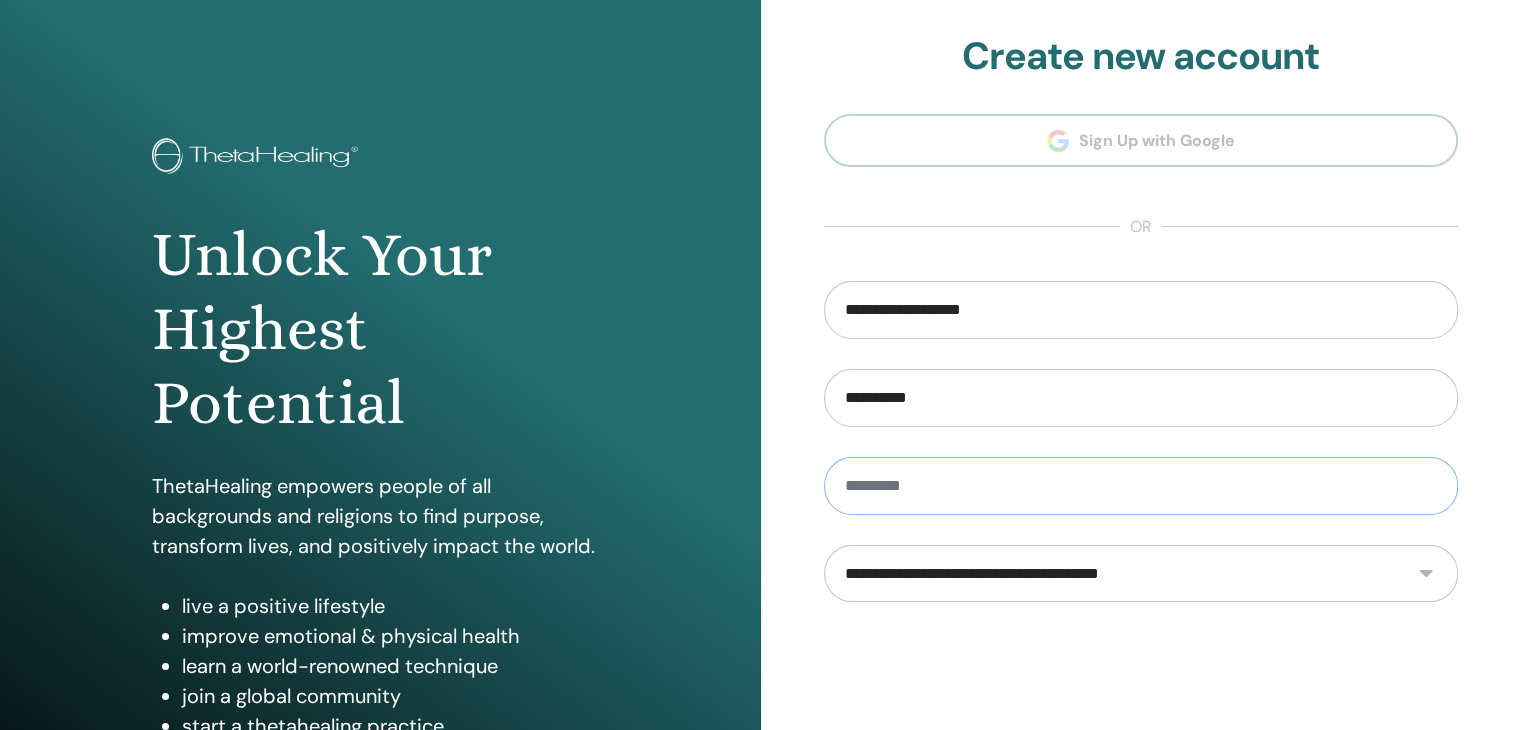click at bounding box center [1141, 486] 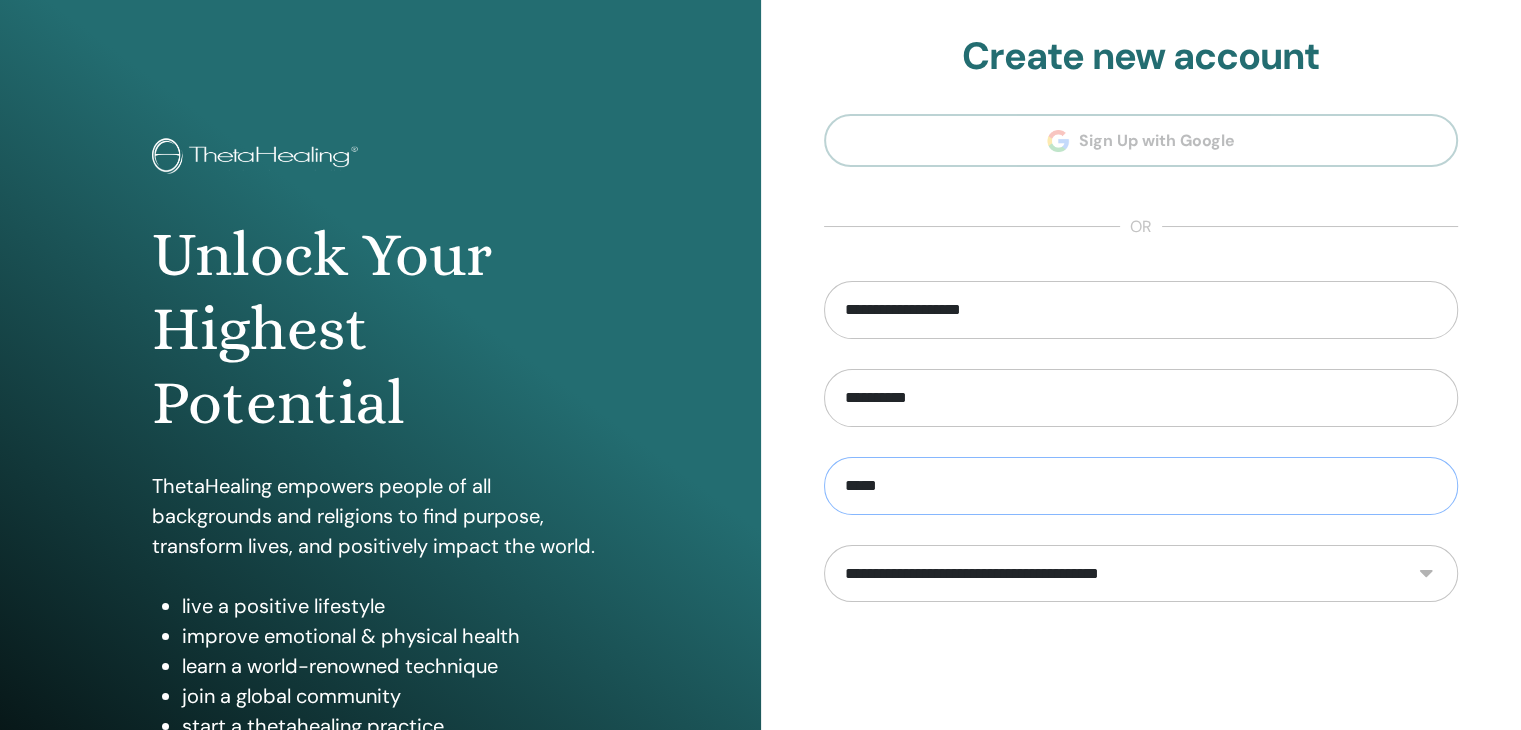 type on "*****" 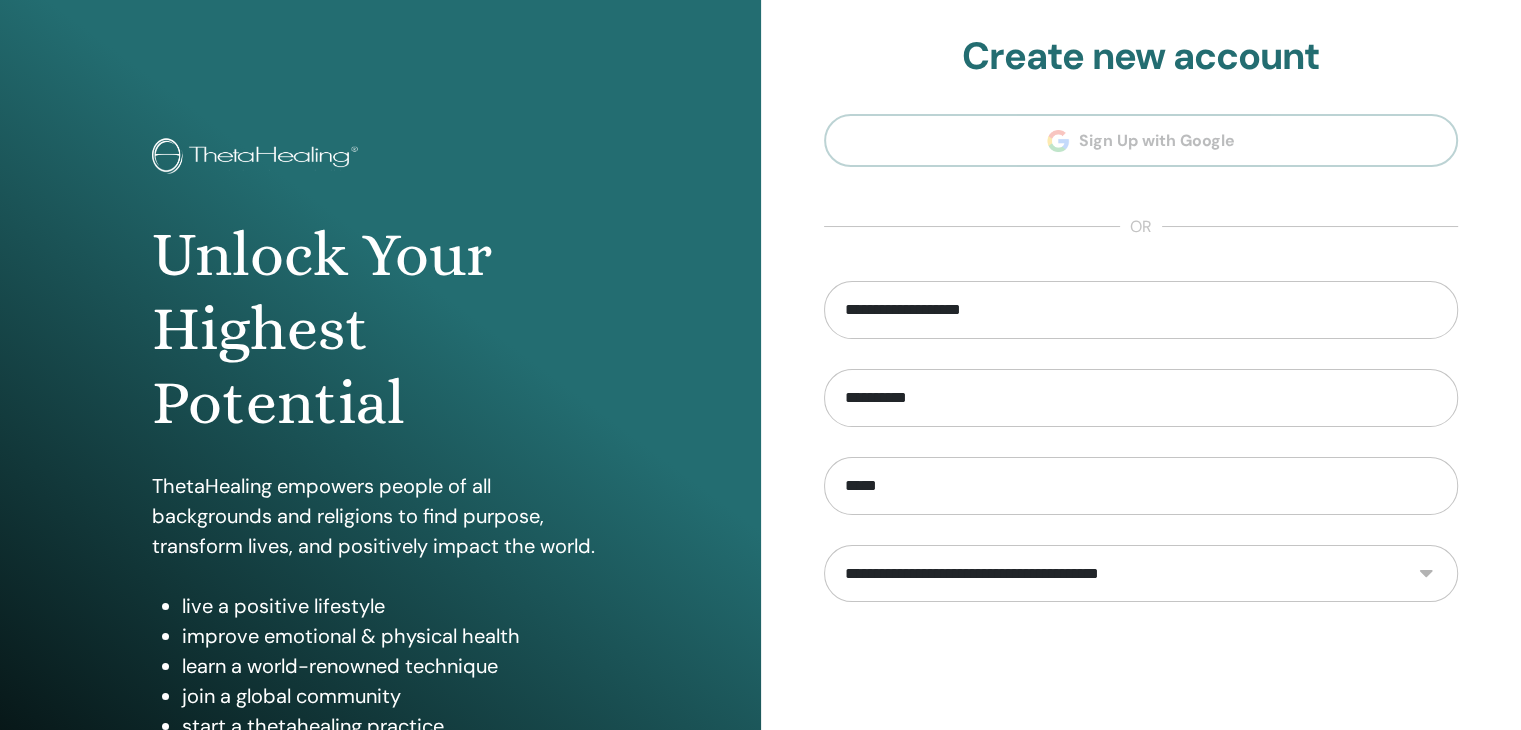 click on "**********" at bounding box center [1141, 574] 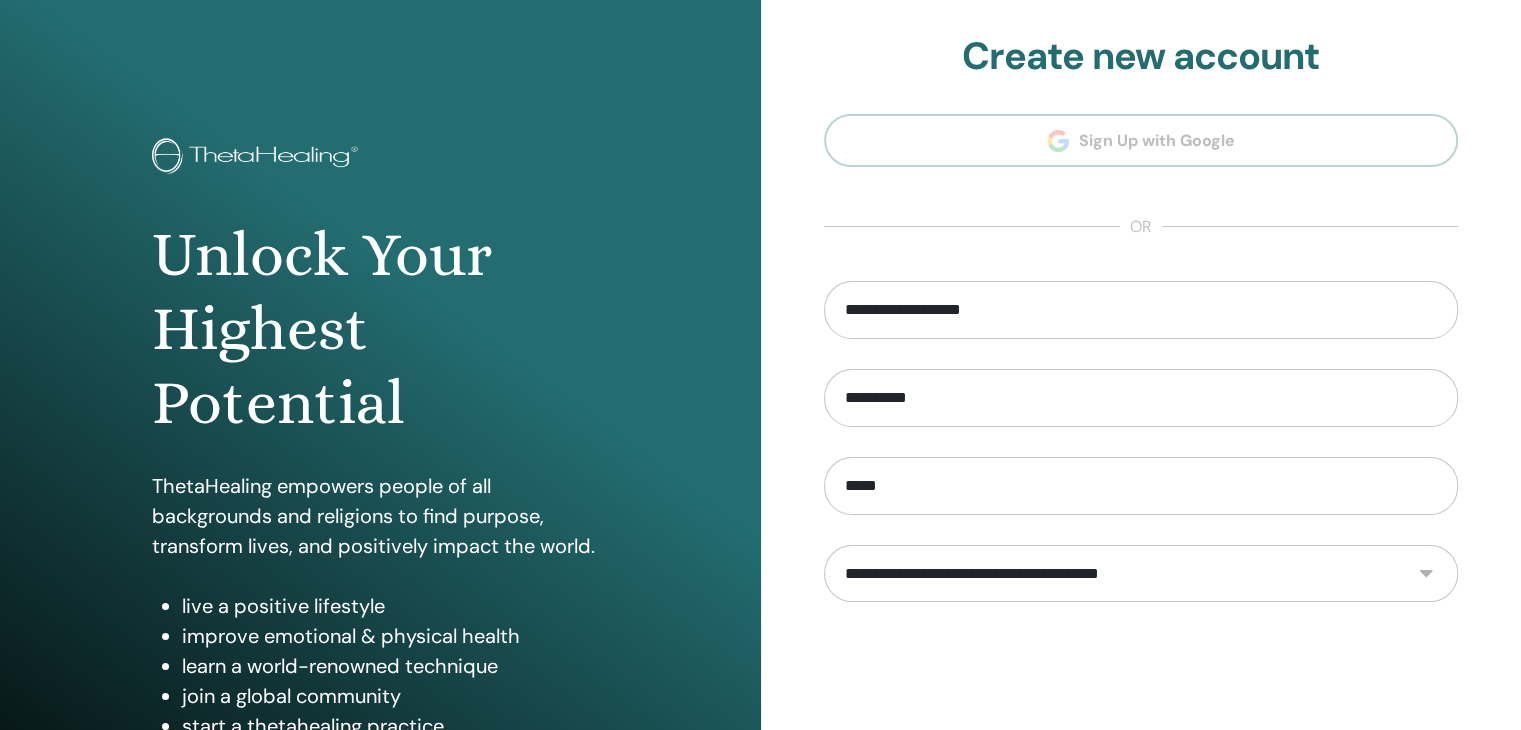 select on "***" 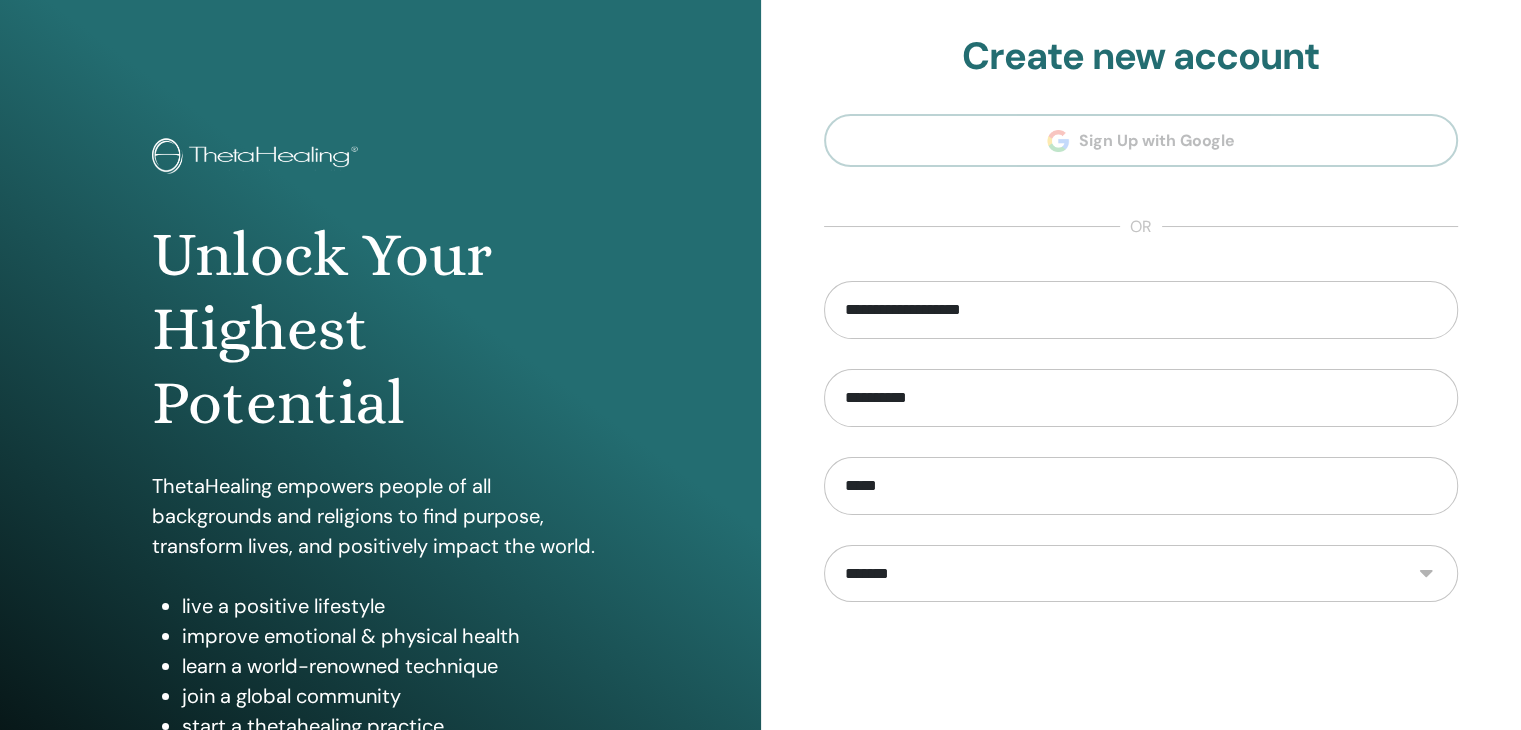 click on "**********" at bounding box center (1141, 574) 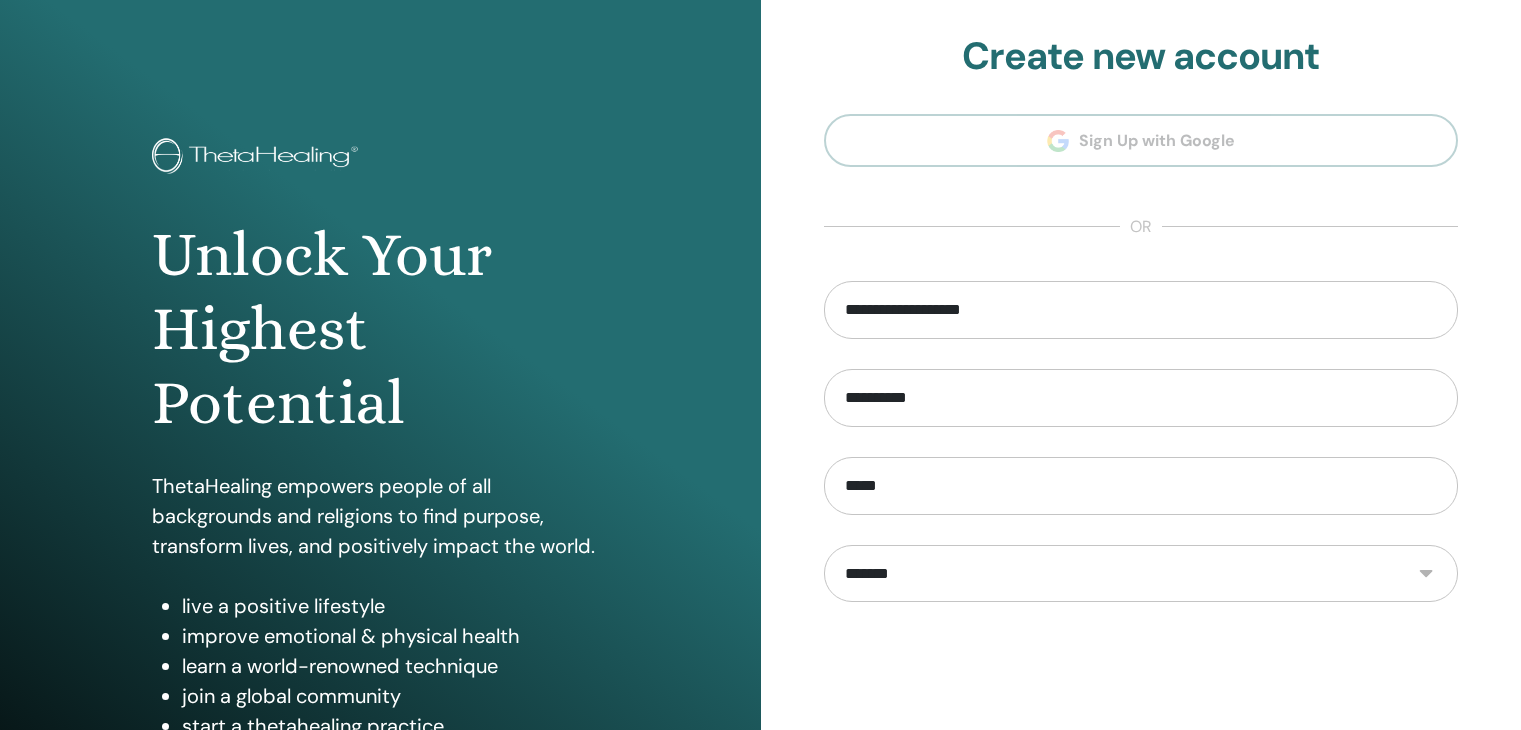 scroll, scrollTop: 0, scrollLeft: 0, axis: both 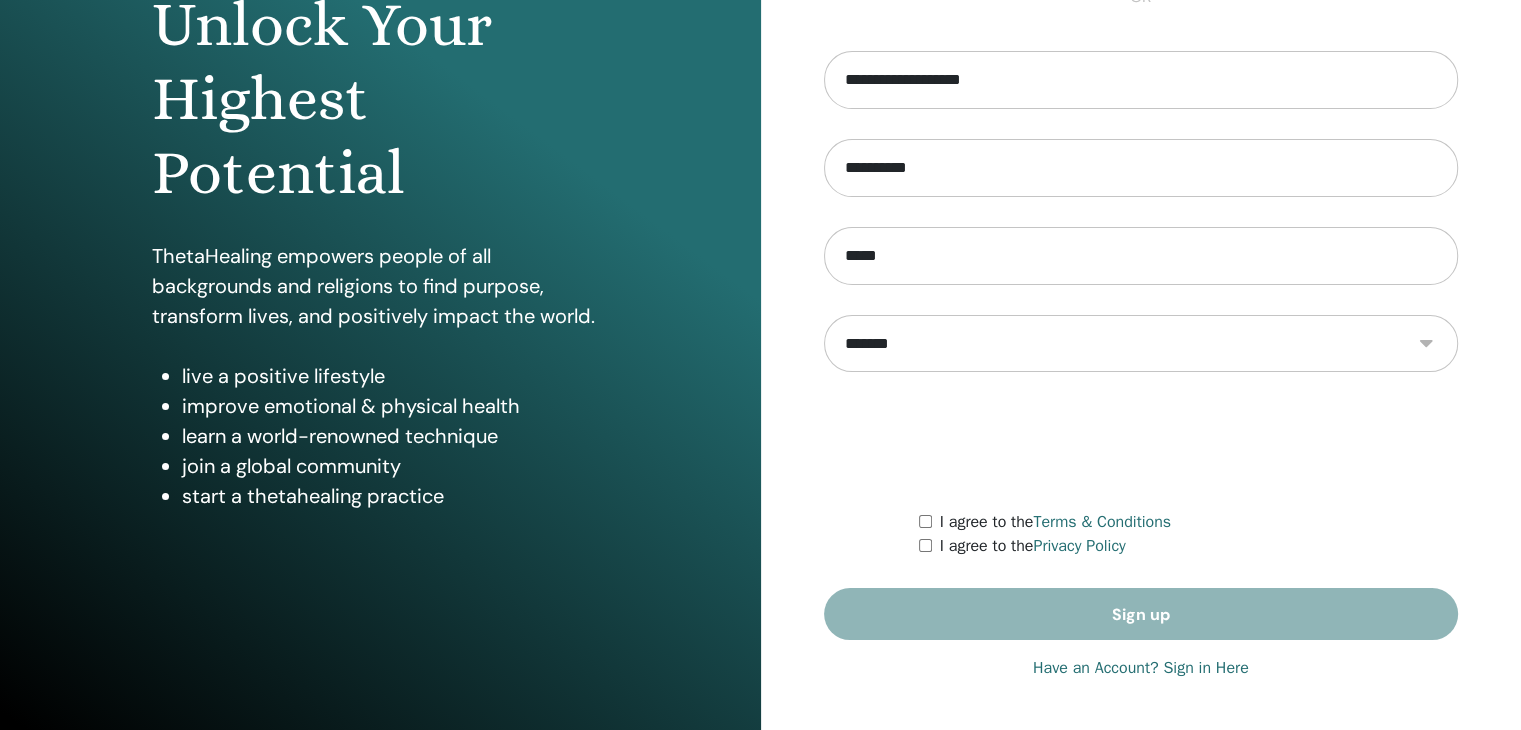 click on "**********" at bounding box center [1141, 346] 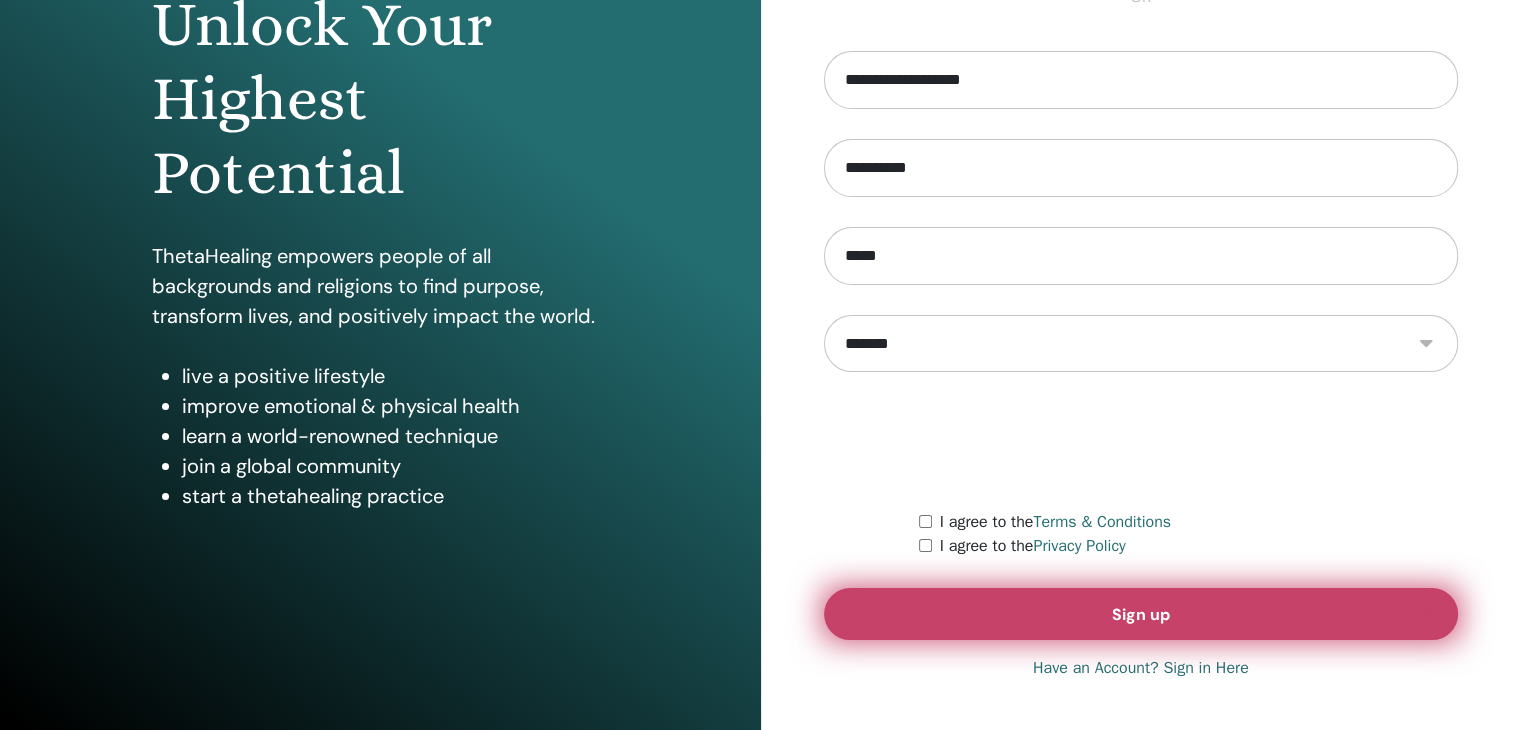 click on "Sign up" at bounding box center [1141, 614] 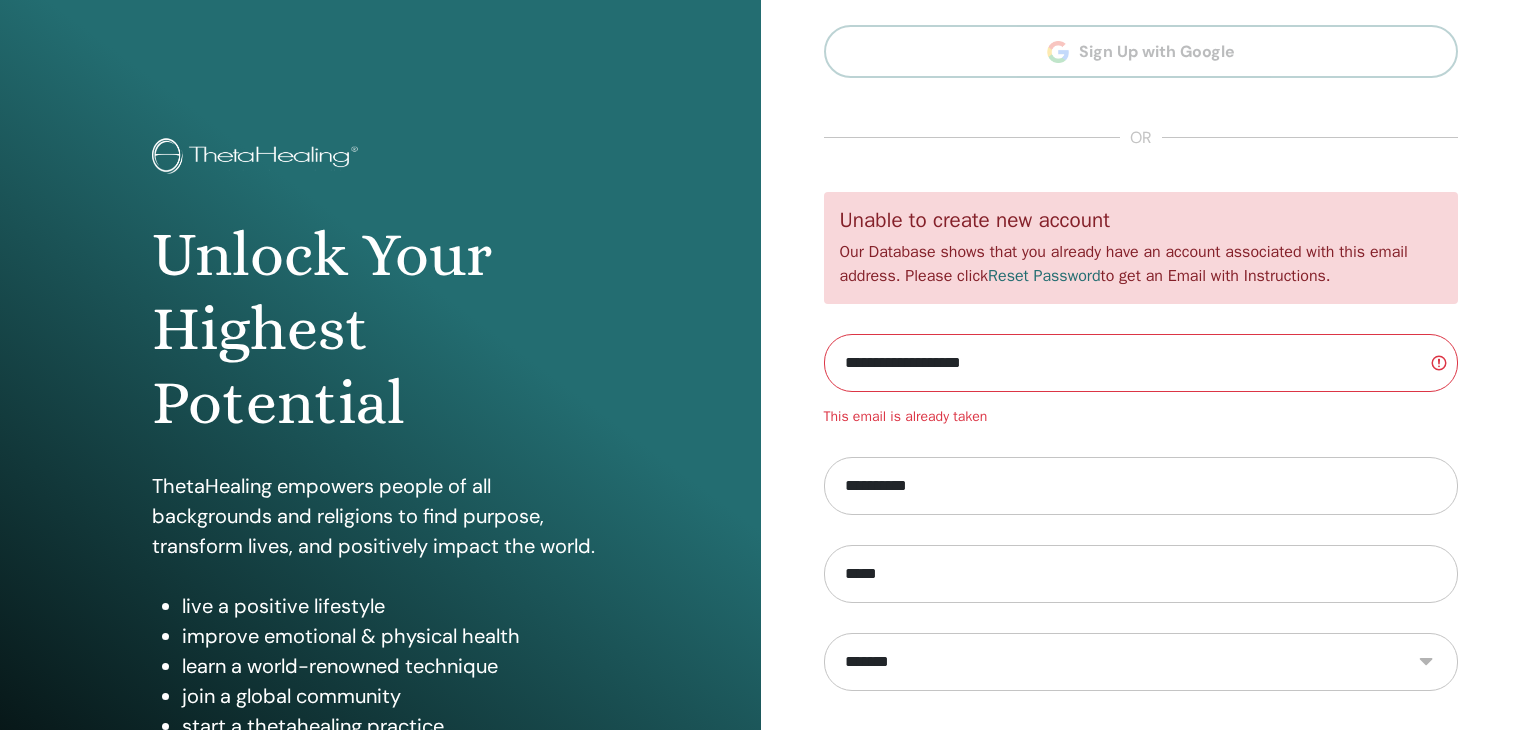 scroll, scrollTop: 0, scrollLeft: 0, axis: both 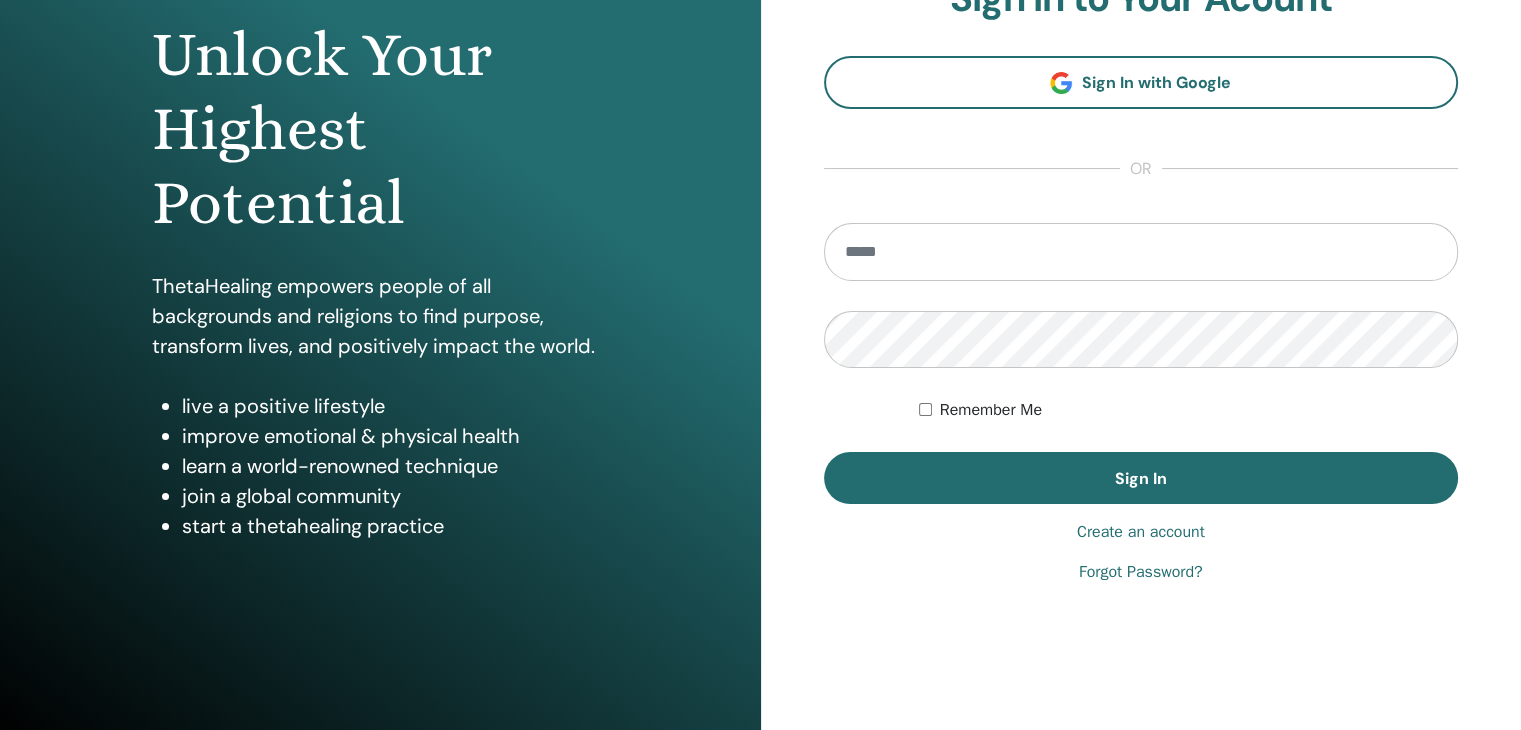 click at bounding box center (1141, 252) 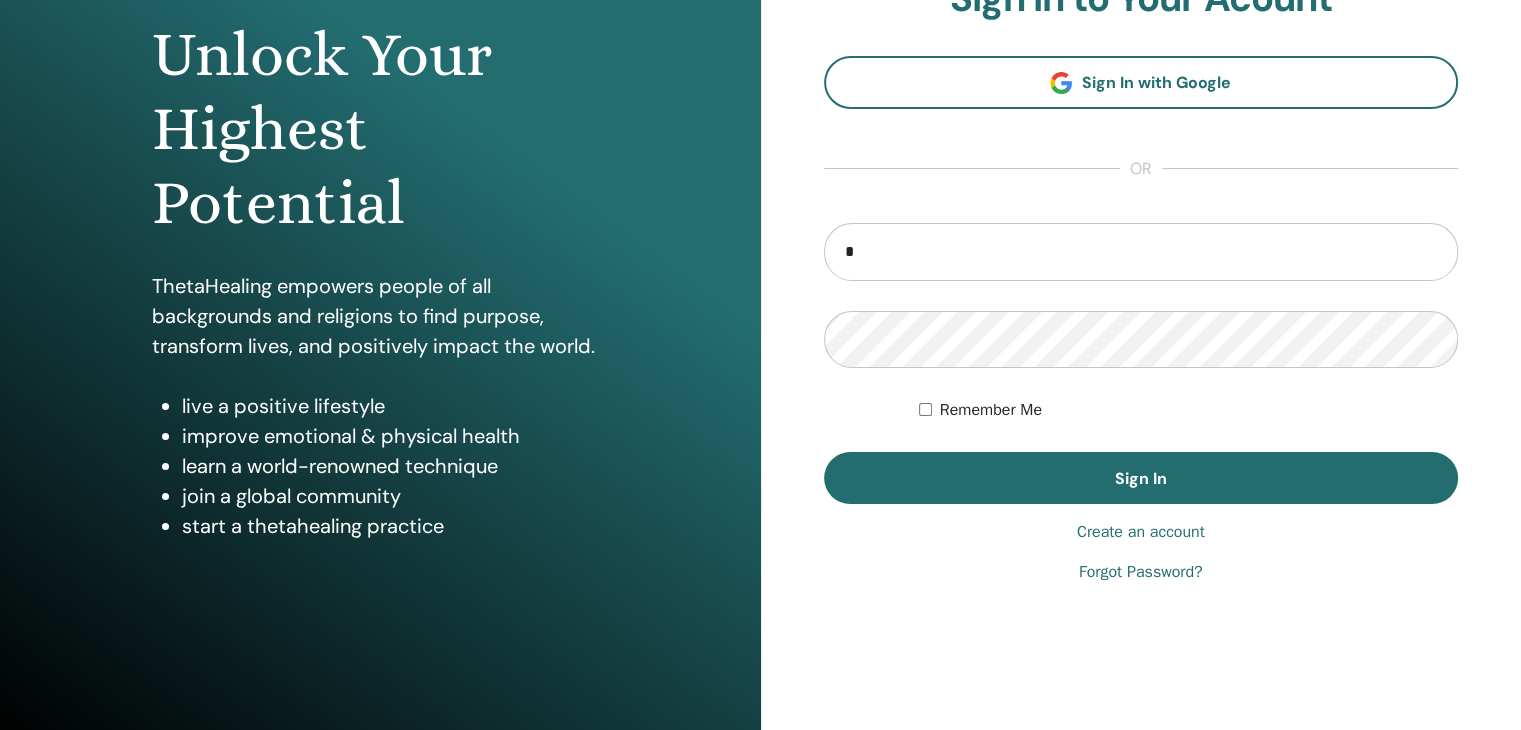 type on "**********" 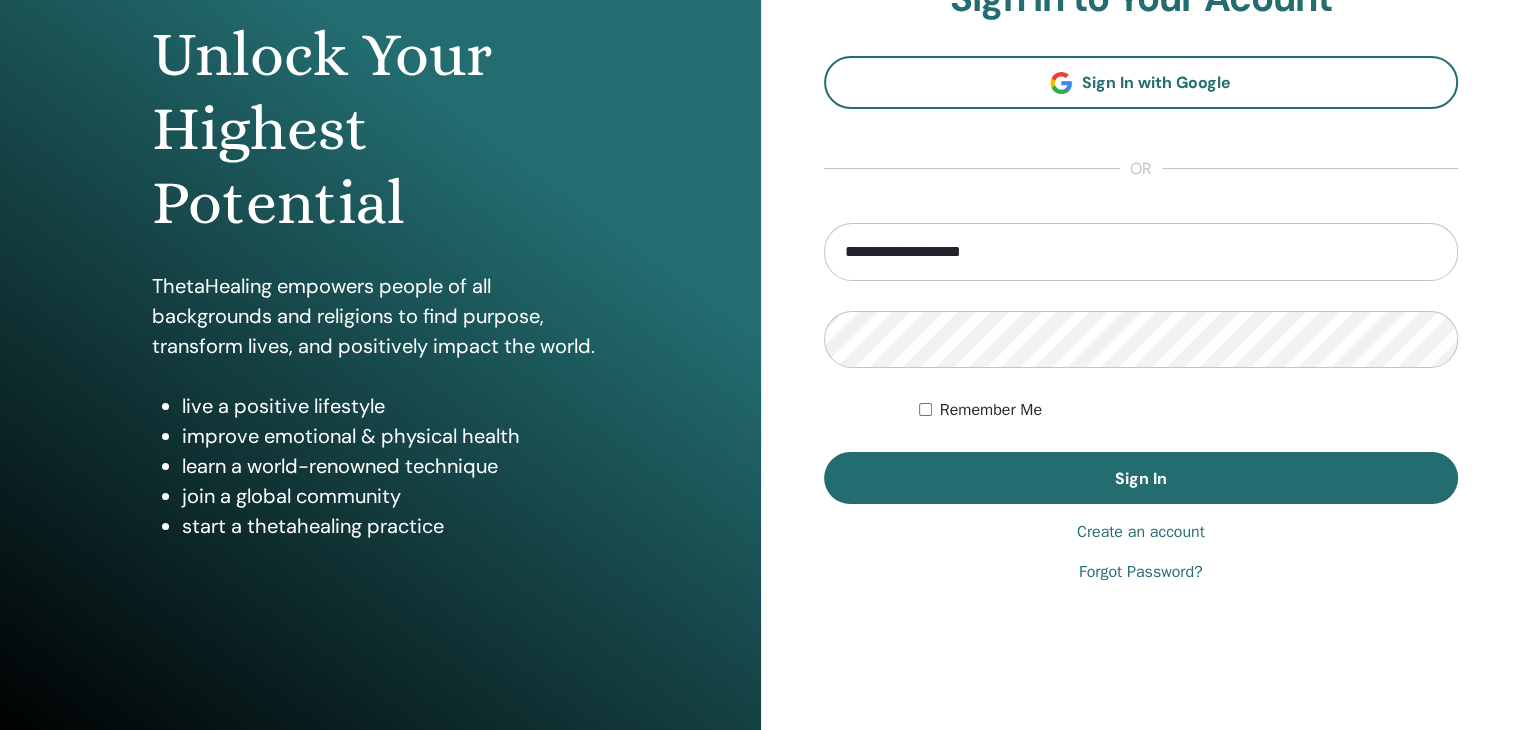 click on "**********" at bounding box center [1141, 364] 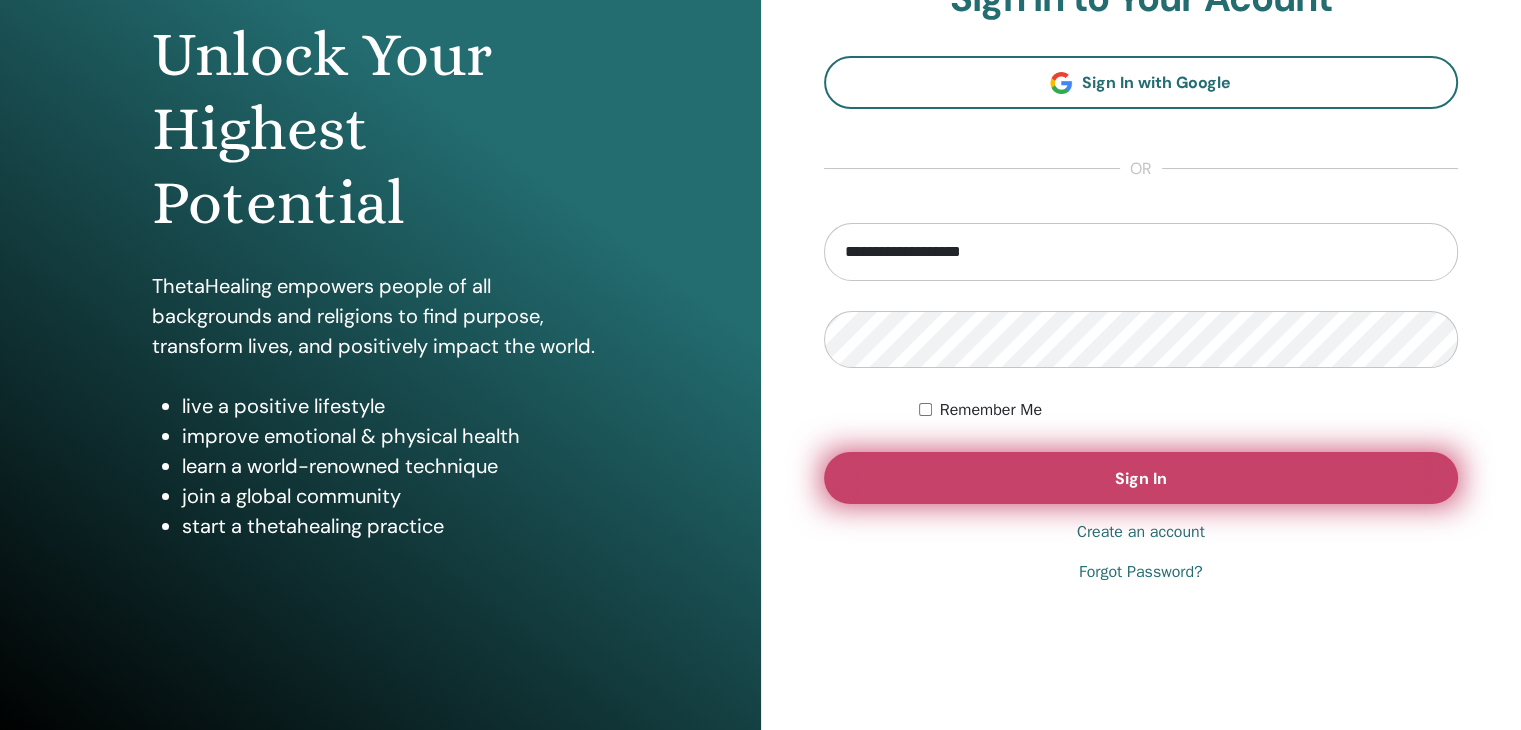 click on "Sign In" at bounding box center (1141, 478) 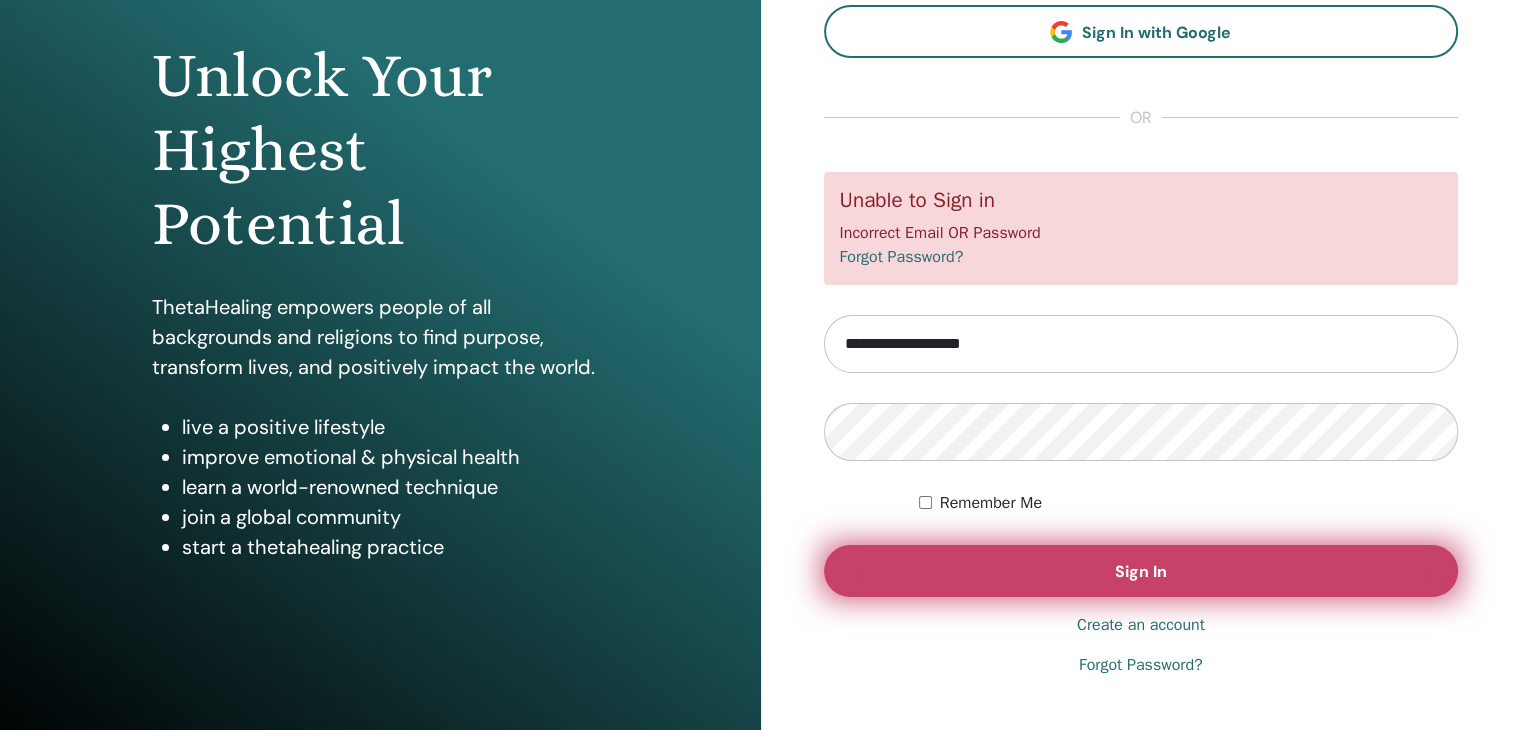 scroll, scrollTop: 200, scrollLeft: 0, axis: vertical 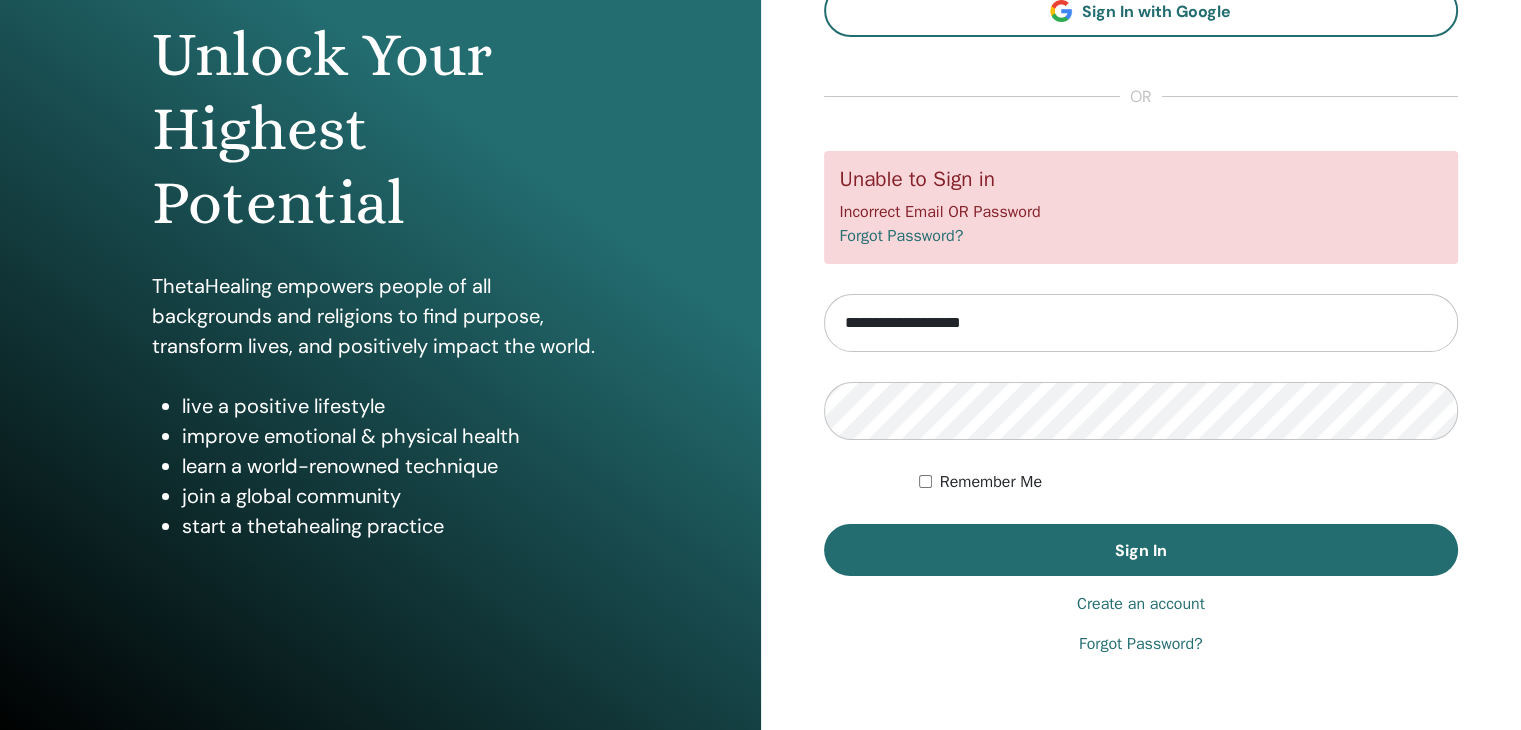 click on "Forgot Password?" at bounding box center (1141, 644) 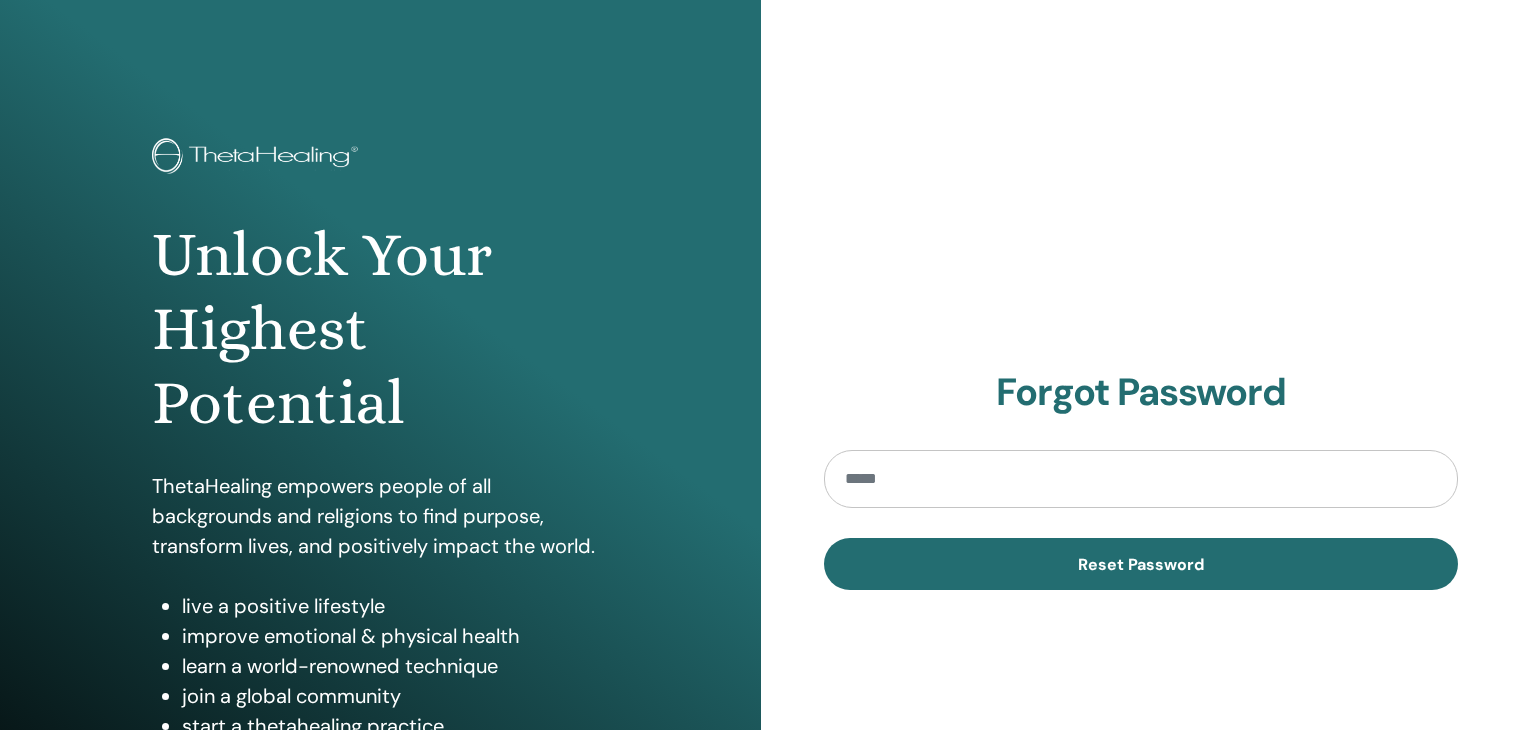 scroll, scrollTop: 0, scrollLeft: 0, axis: both 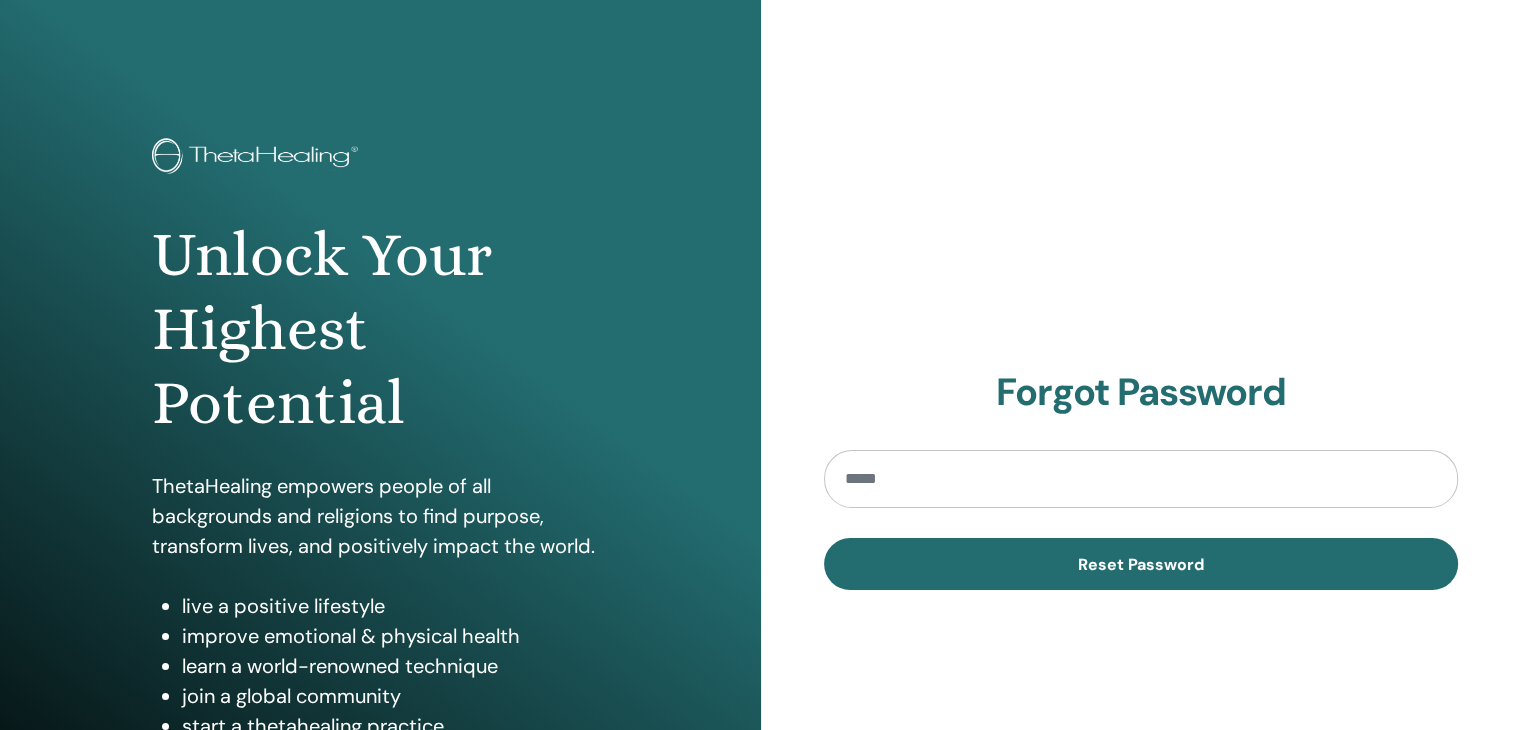 click at bounding box center [1141, 479] 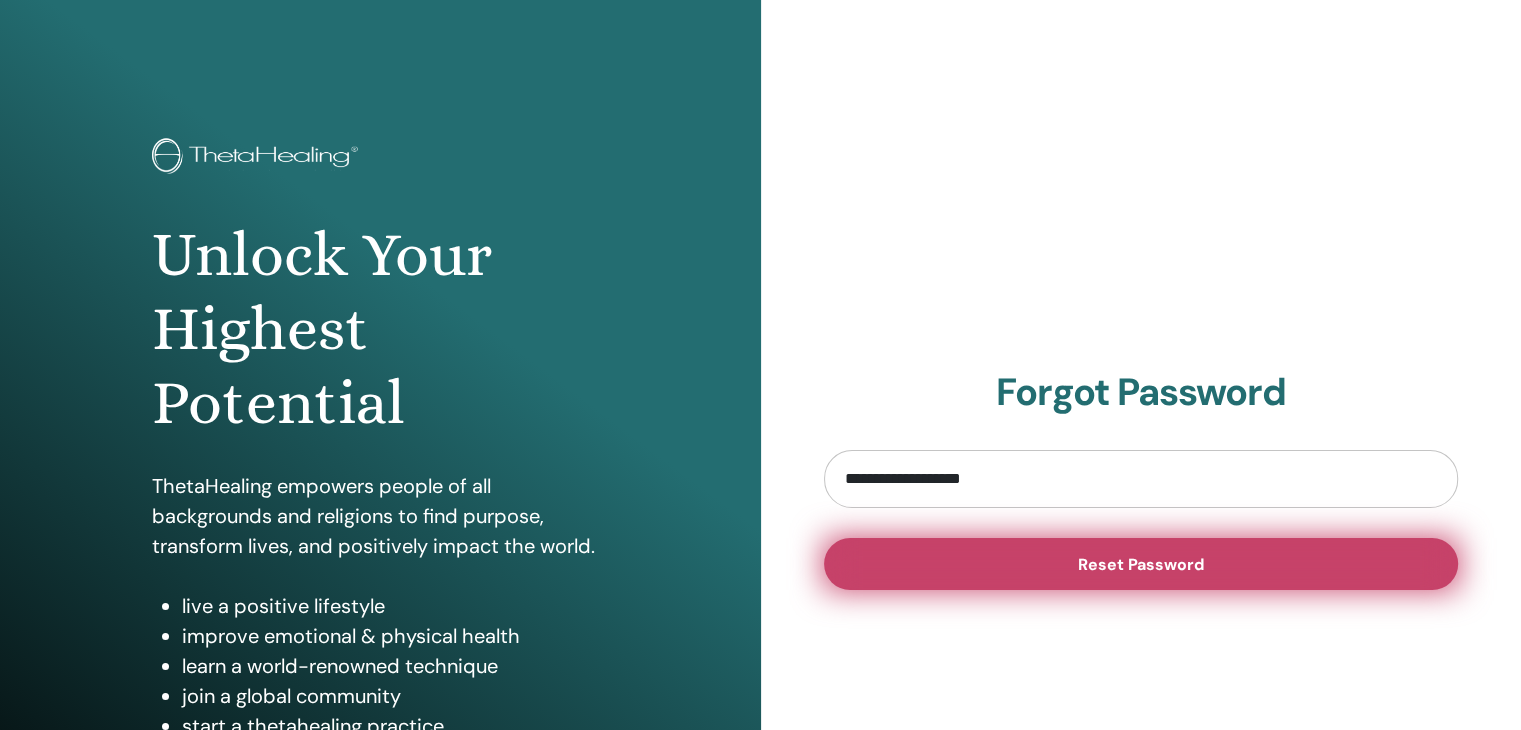 click on "Reset Password" at bounding box center (1141, 564) 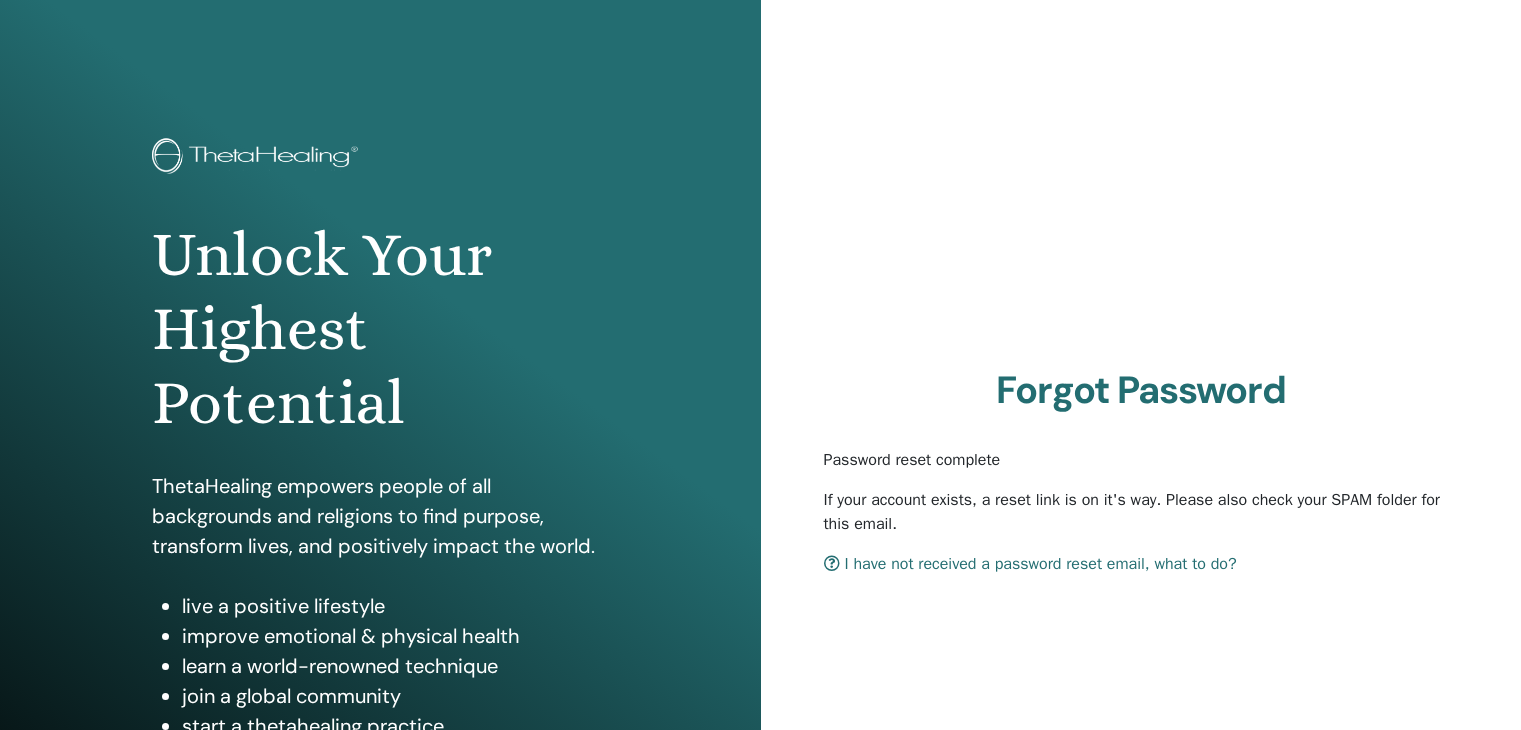 scroll, scrollTop: 0, scrollLeft: 0, axis: both 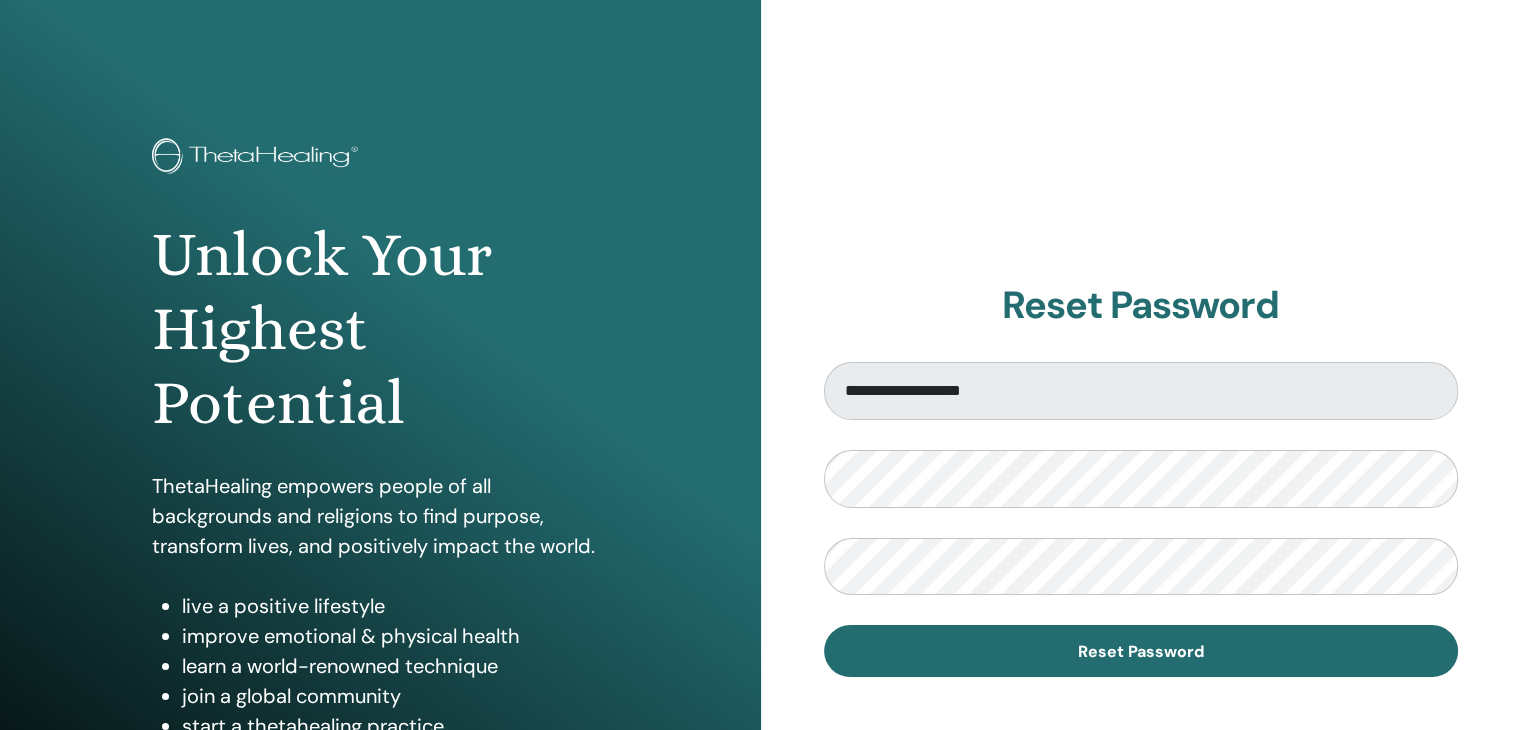click on "**********" at bounding box center [1141, 480] 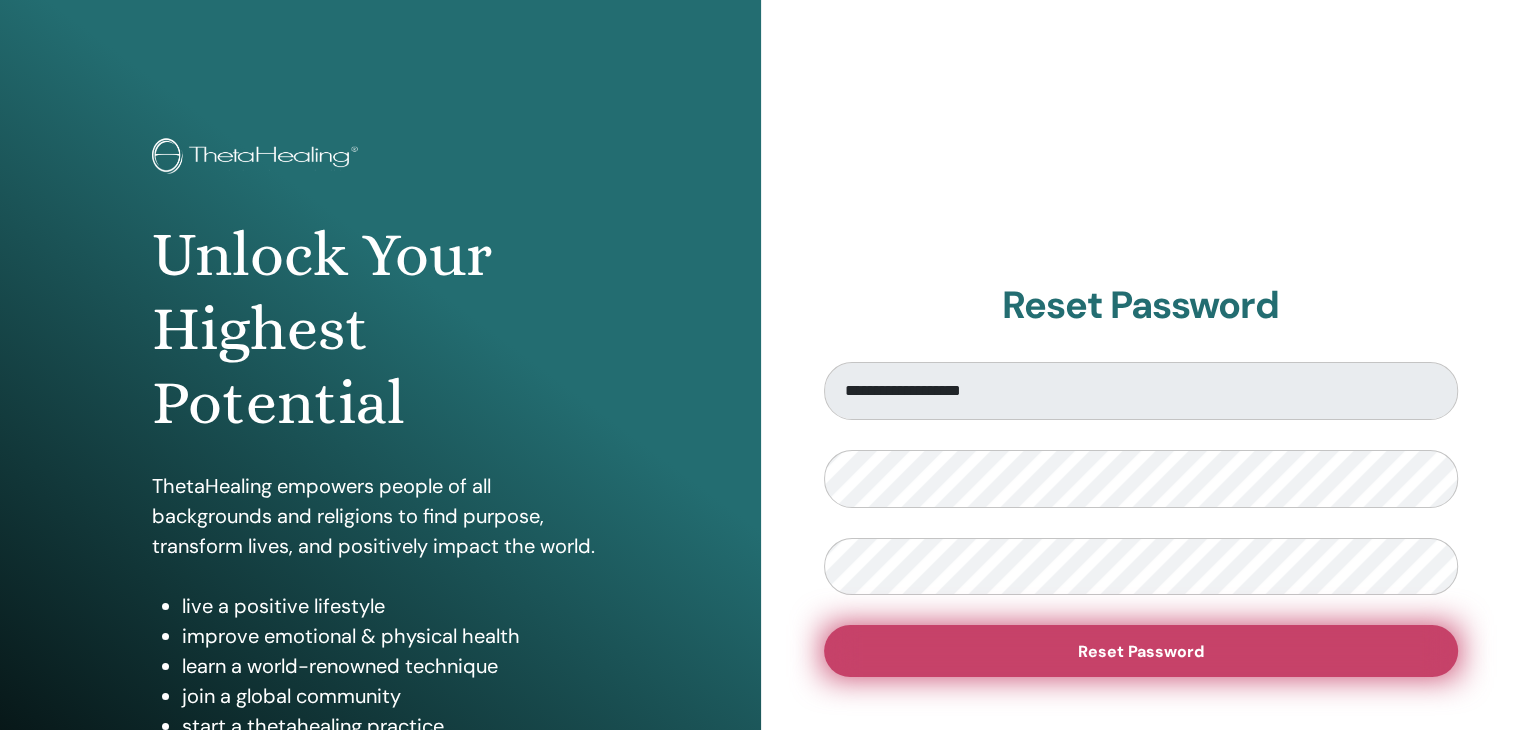 click on "Reset Password" at bounding box center [1141, 651] 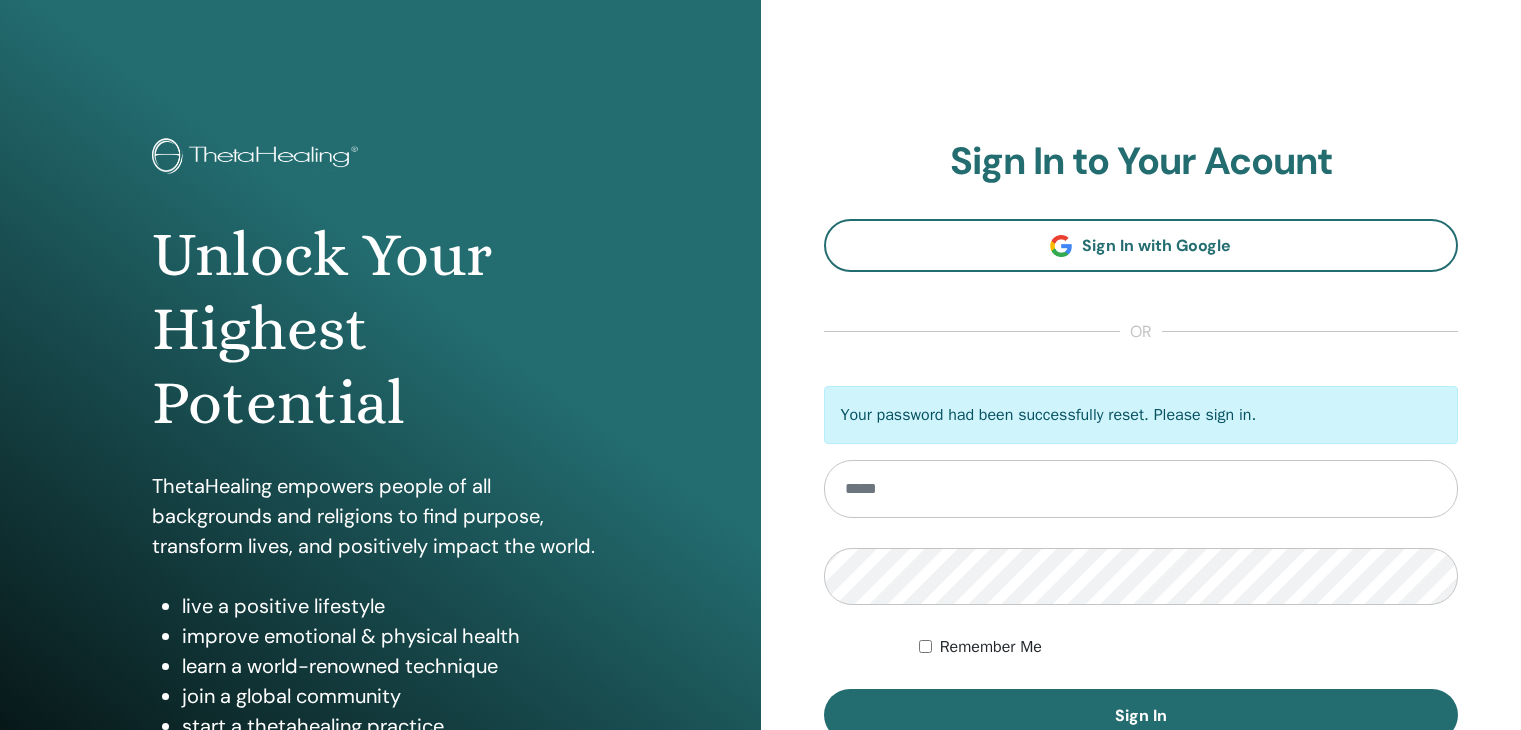 scroll, scrollTop: 0, scrollLeft: 0, axis: both 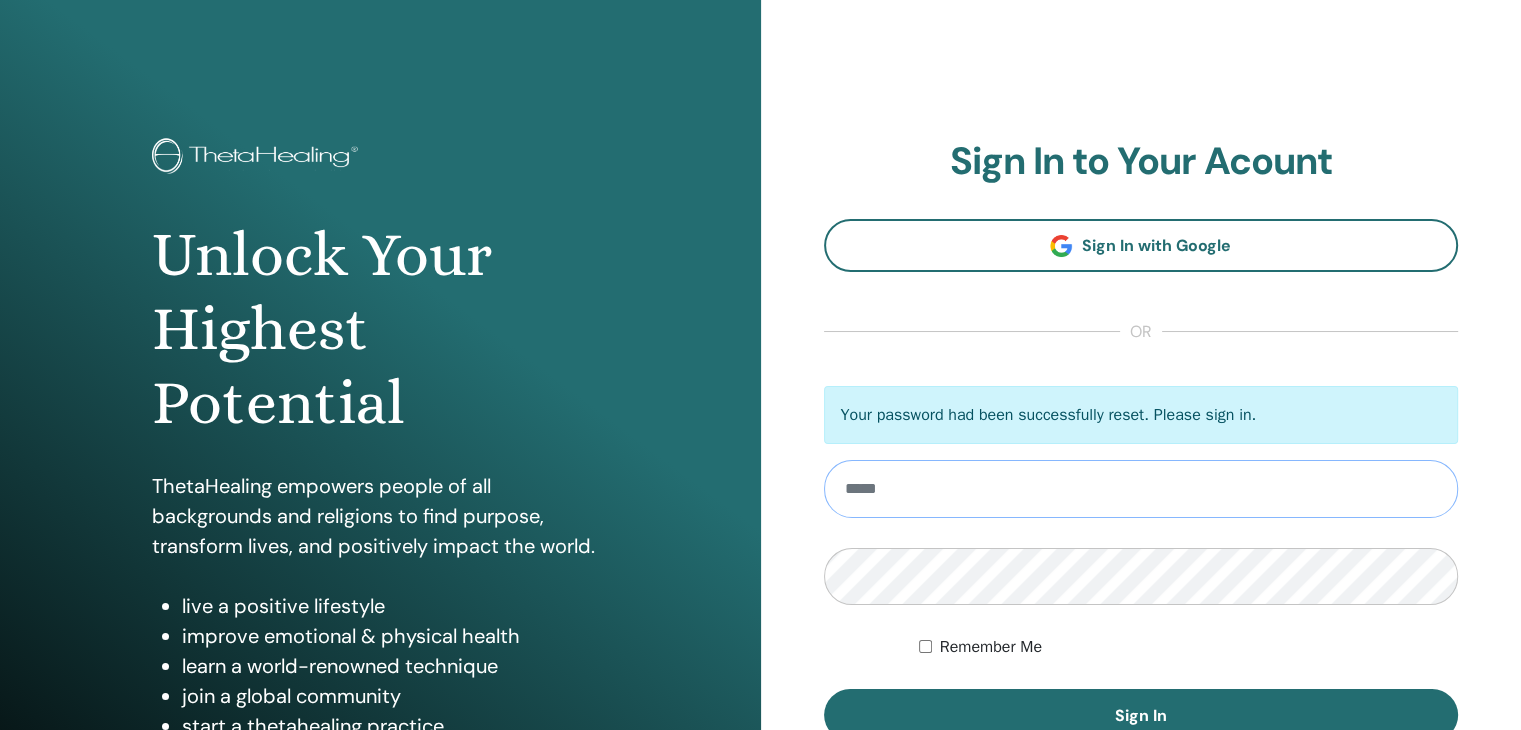 click at bounding box center (1141, 489) 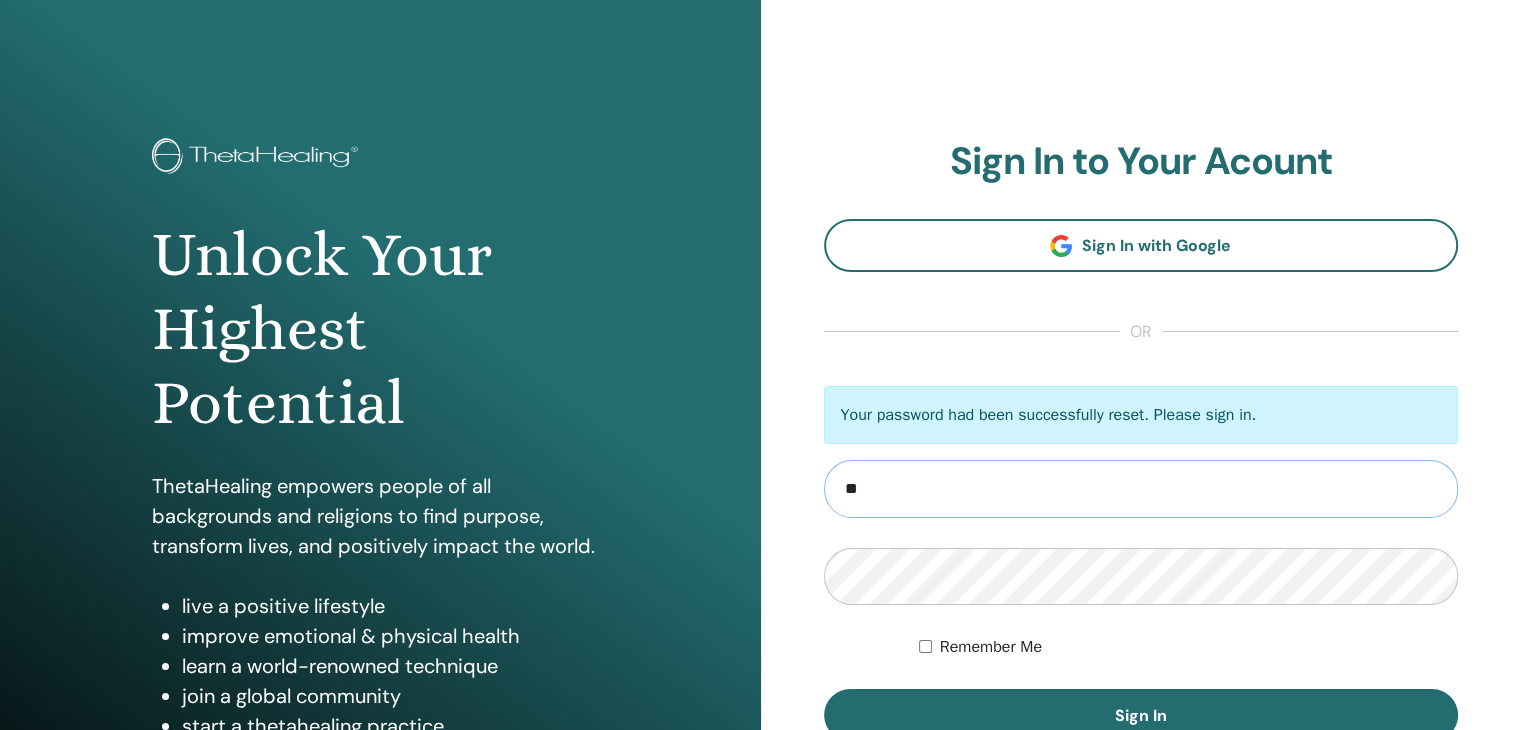 type on "**********" 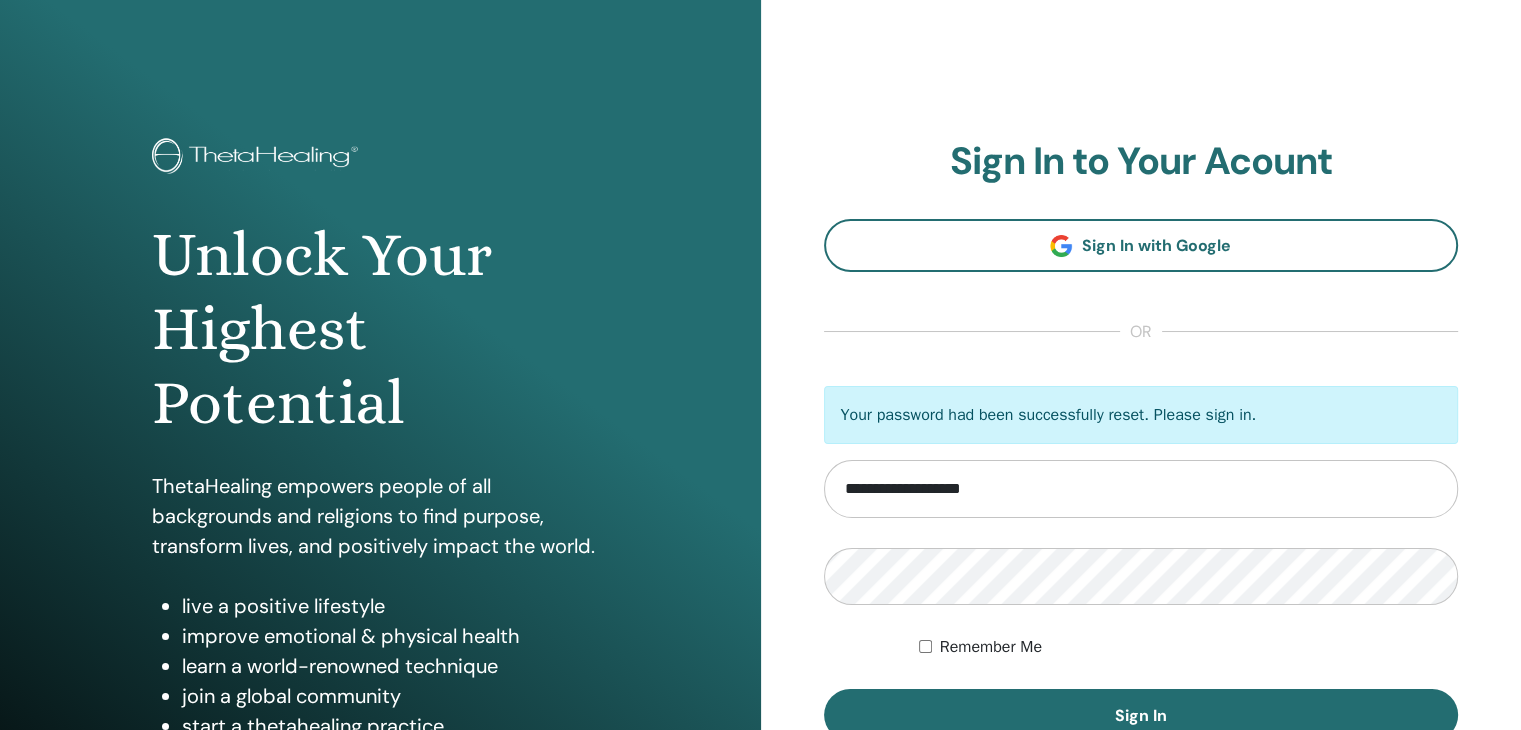 click on "Remember Me" at bounding box center [1188, 647] 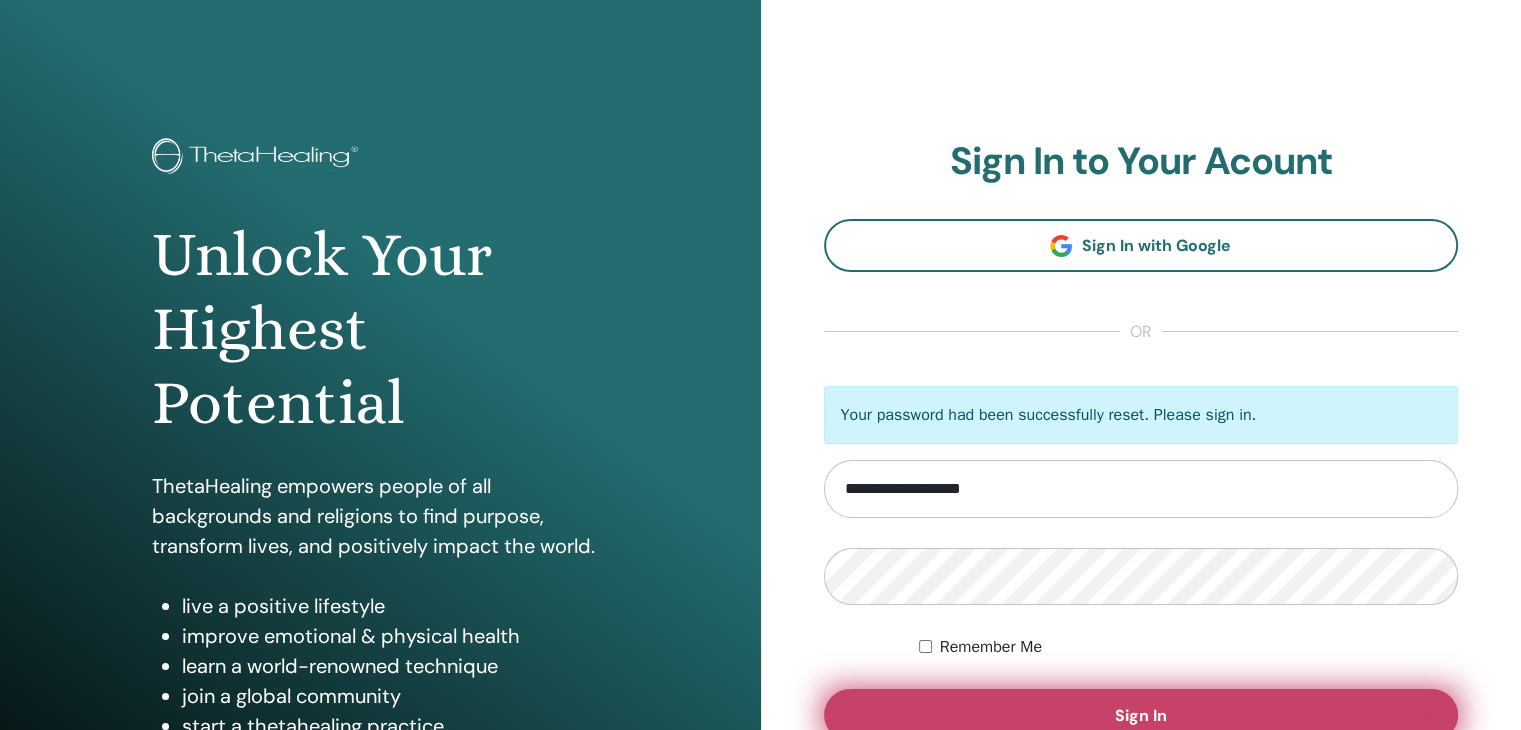 click on "Sign In" at bounding box center (1141, 715) 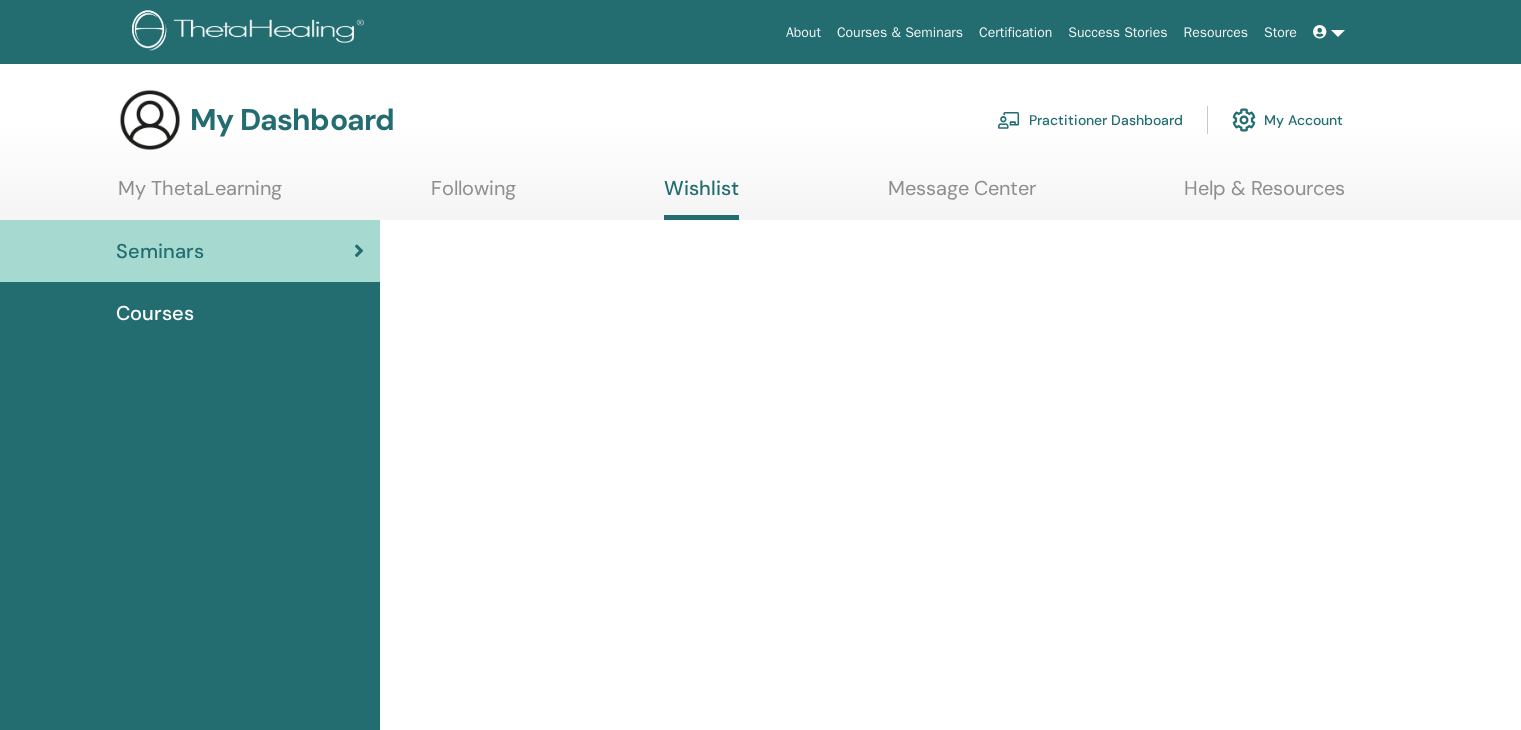 scroll, scrollTop: 0, scrollLeft: 0, axis: both 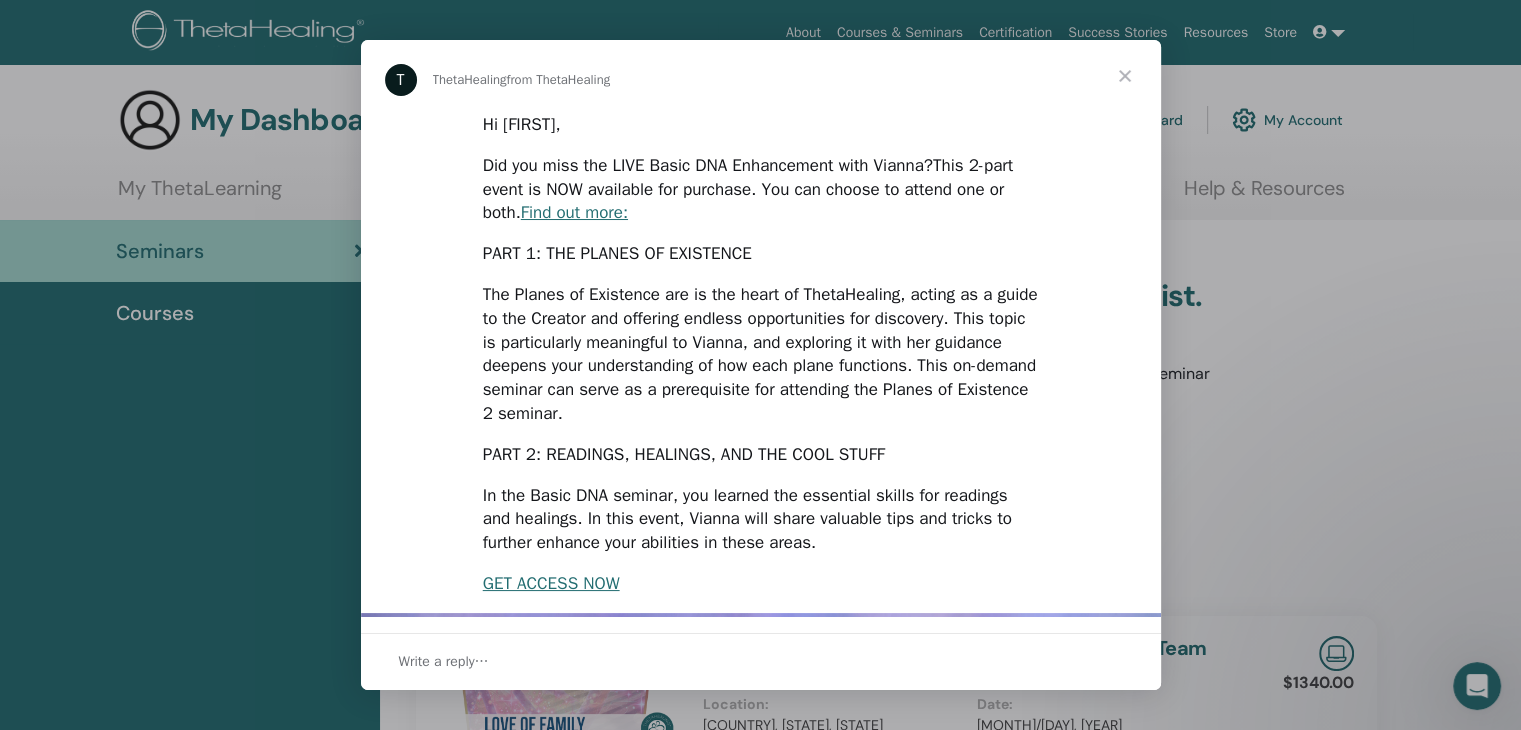 click at bounding box center (1125, 76) 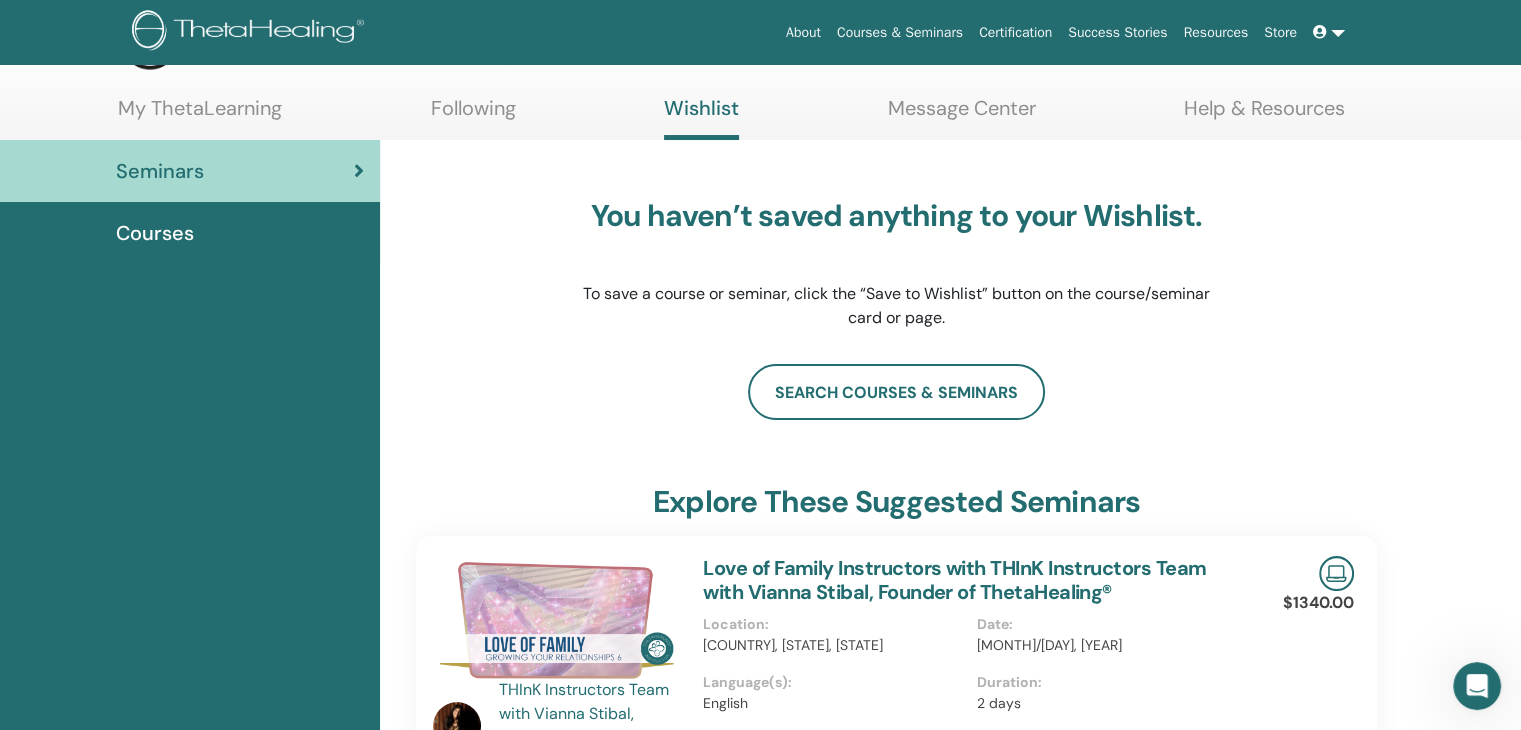 scroll, scrollTop: 0, scrollLeft: 0, axis: both 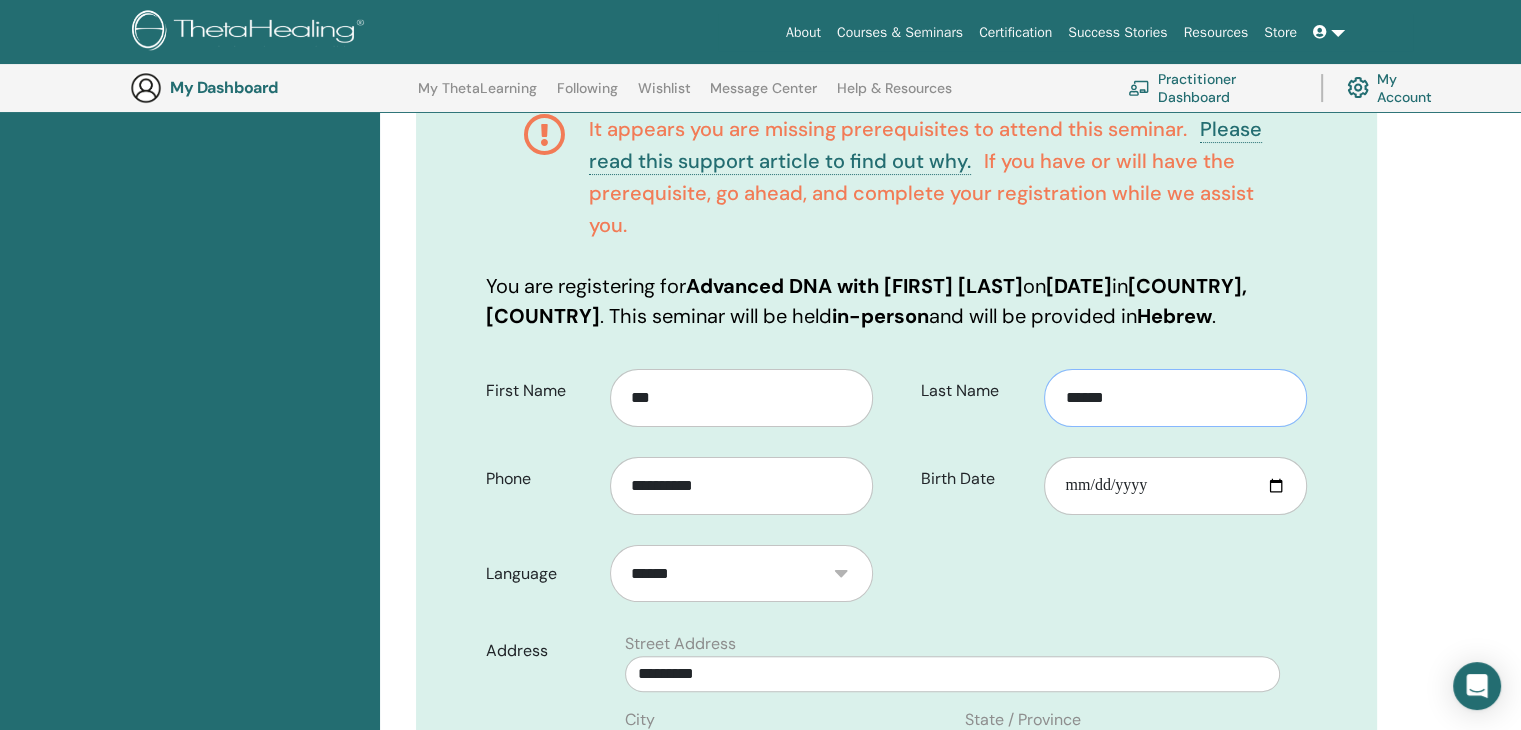 click on "******" at bounding box center [1175, 398] 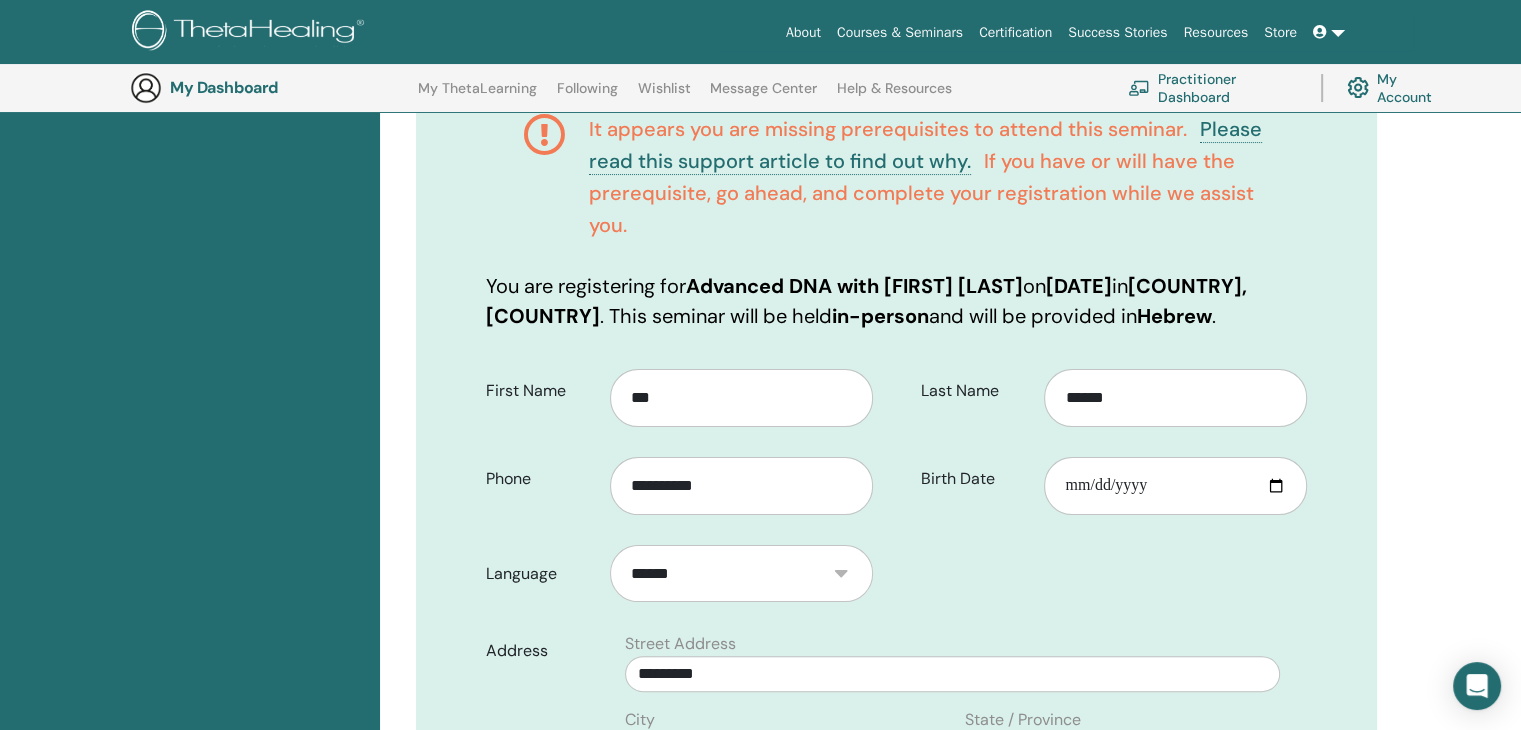 click on "Last Name
******
Birth Date" at bounding box center (1109, 443) 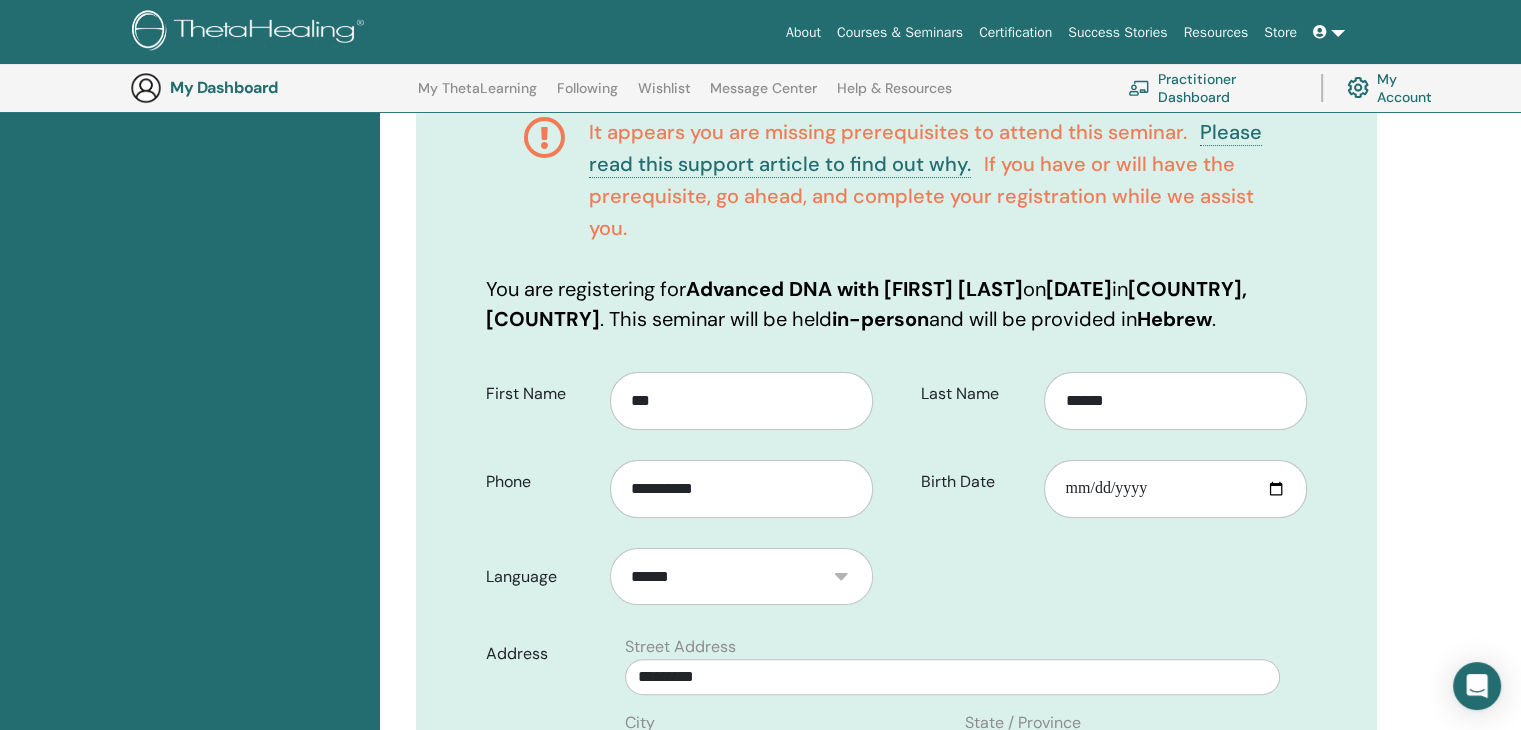 scroll, scrollTop: 348, scrollLeft: 0, axis: vertical 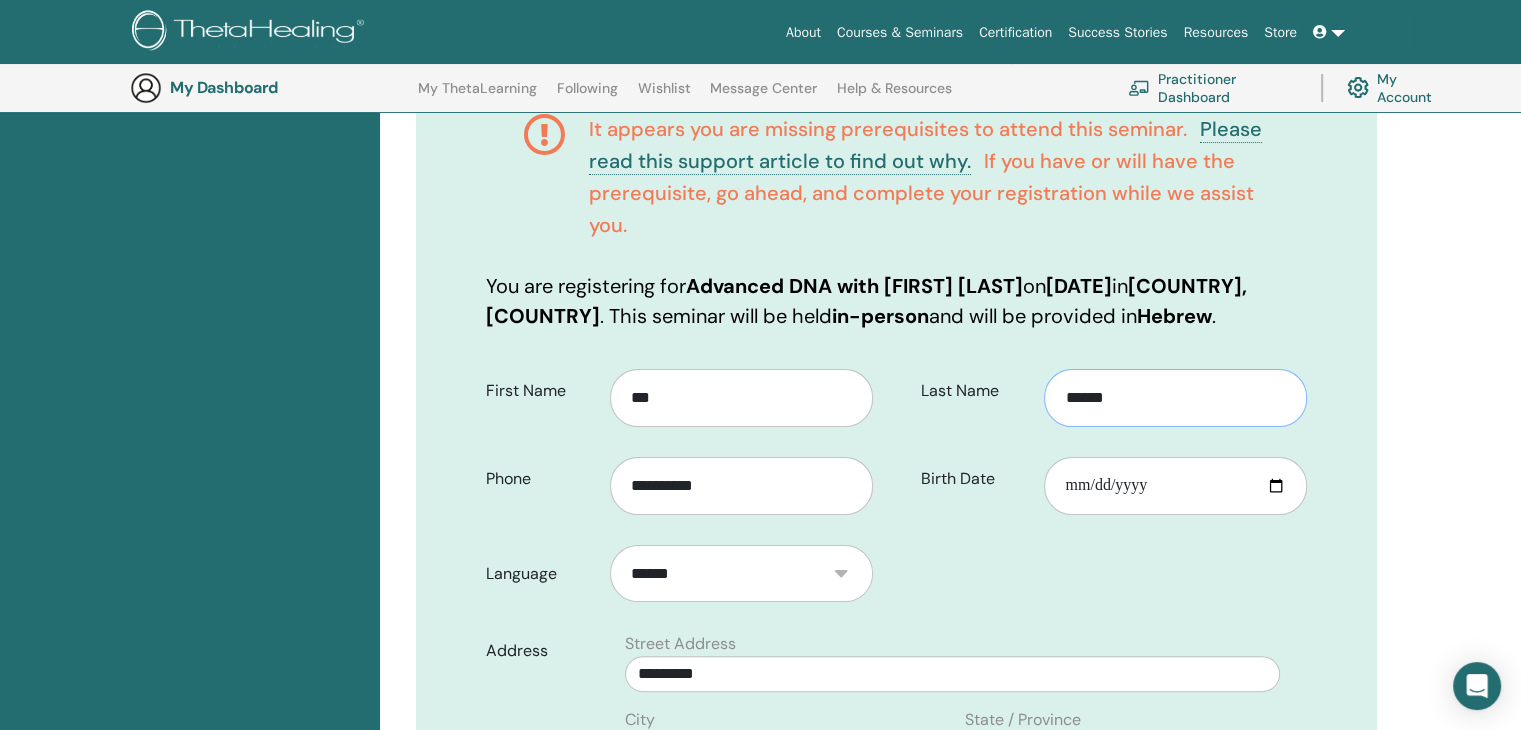 click on "******" at bounding box center [1175, 398] 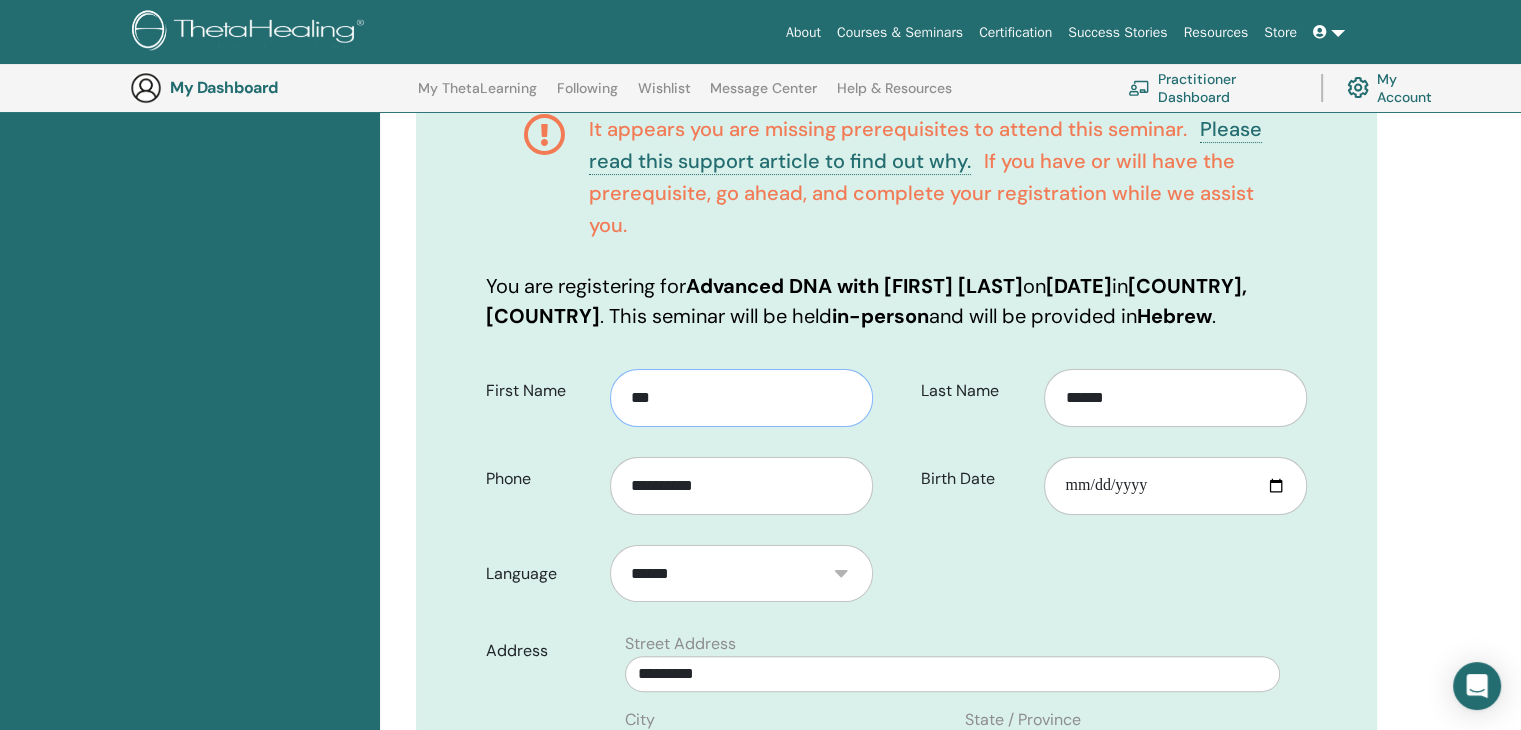click on "***" at bounding box center (741, 398) 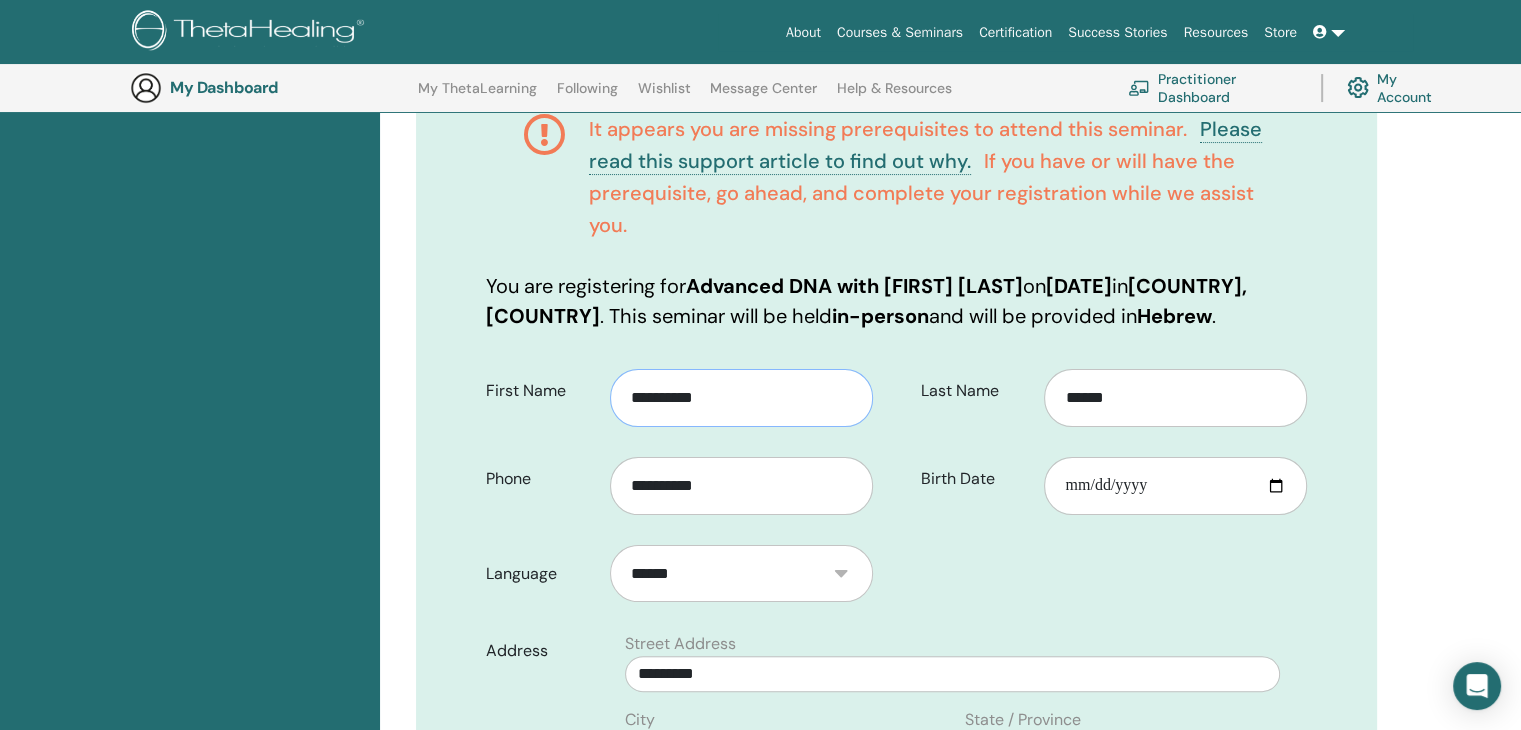 type on "**********" 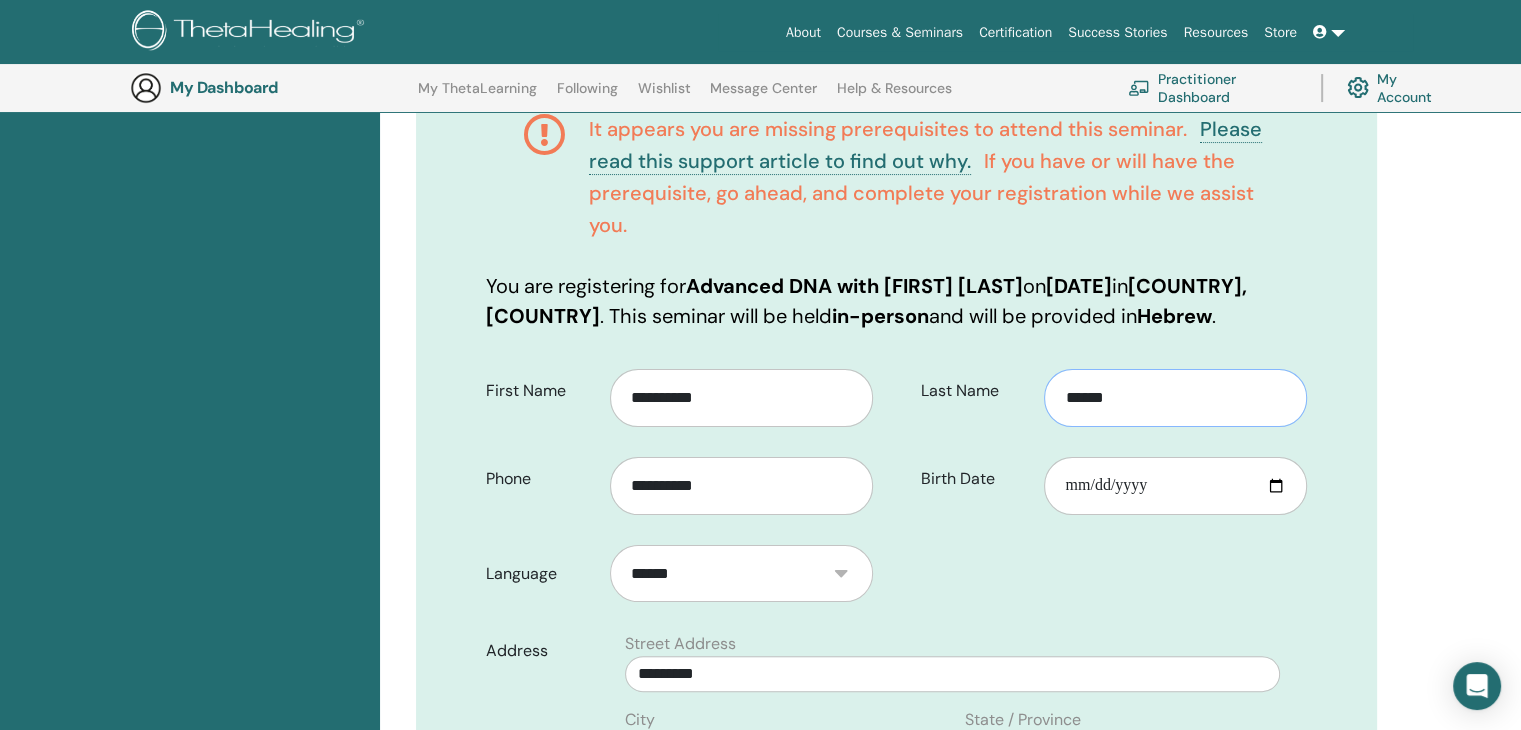 click on "******" at bounding box center [1175, 398] 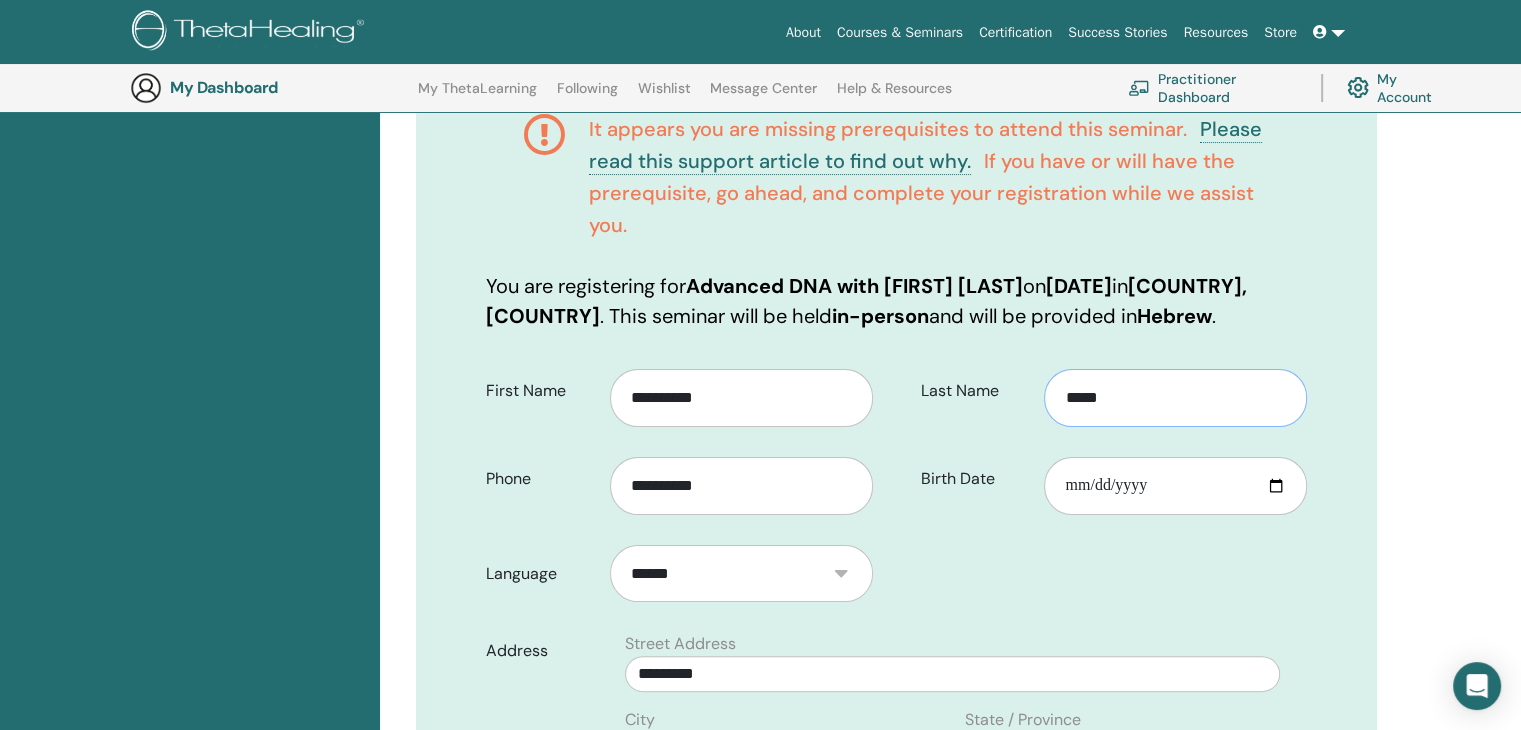 click on "*****" at bounding box center [1175, 398] 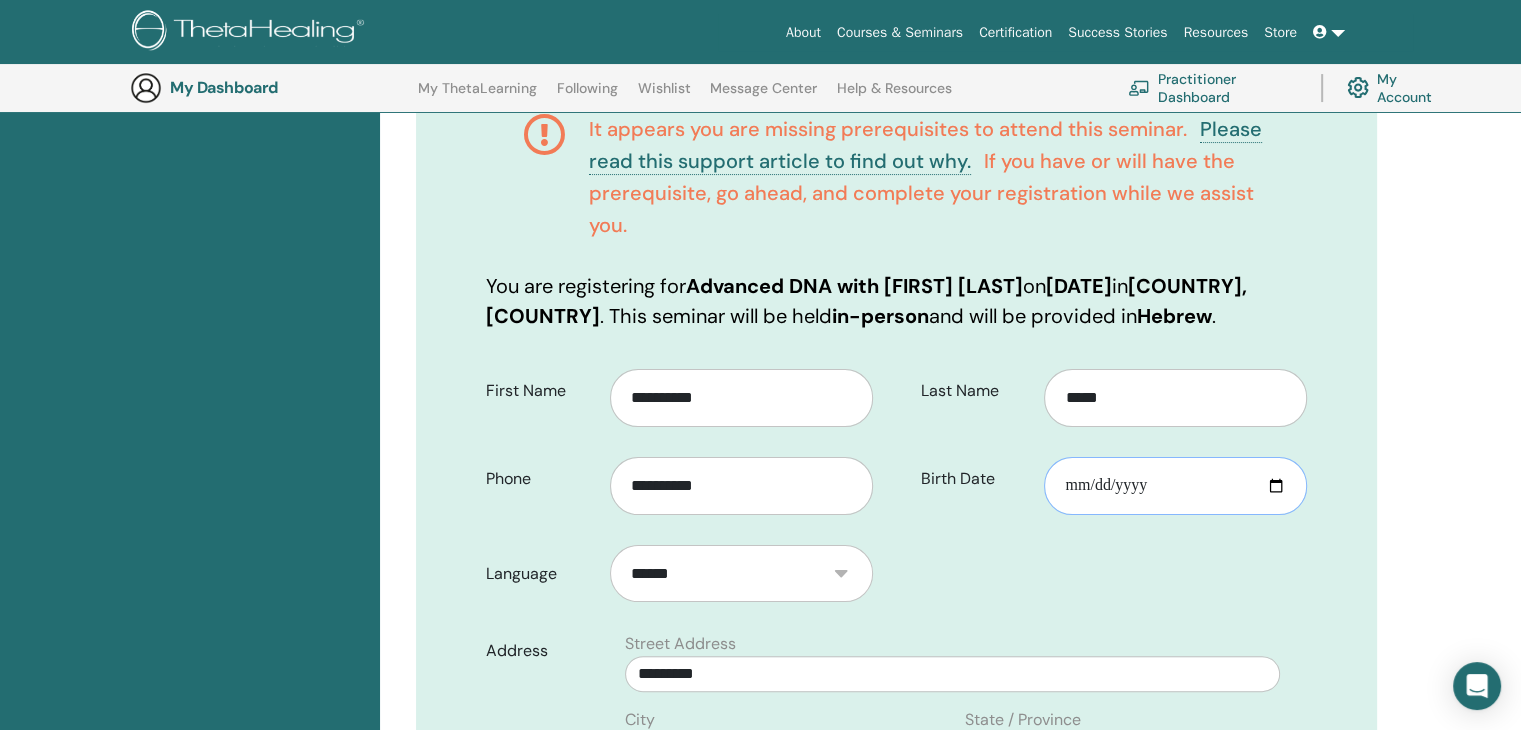 click on "Birth Date" at bounding box center [1175, 486] 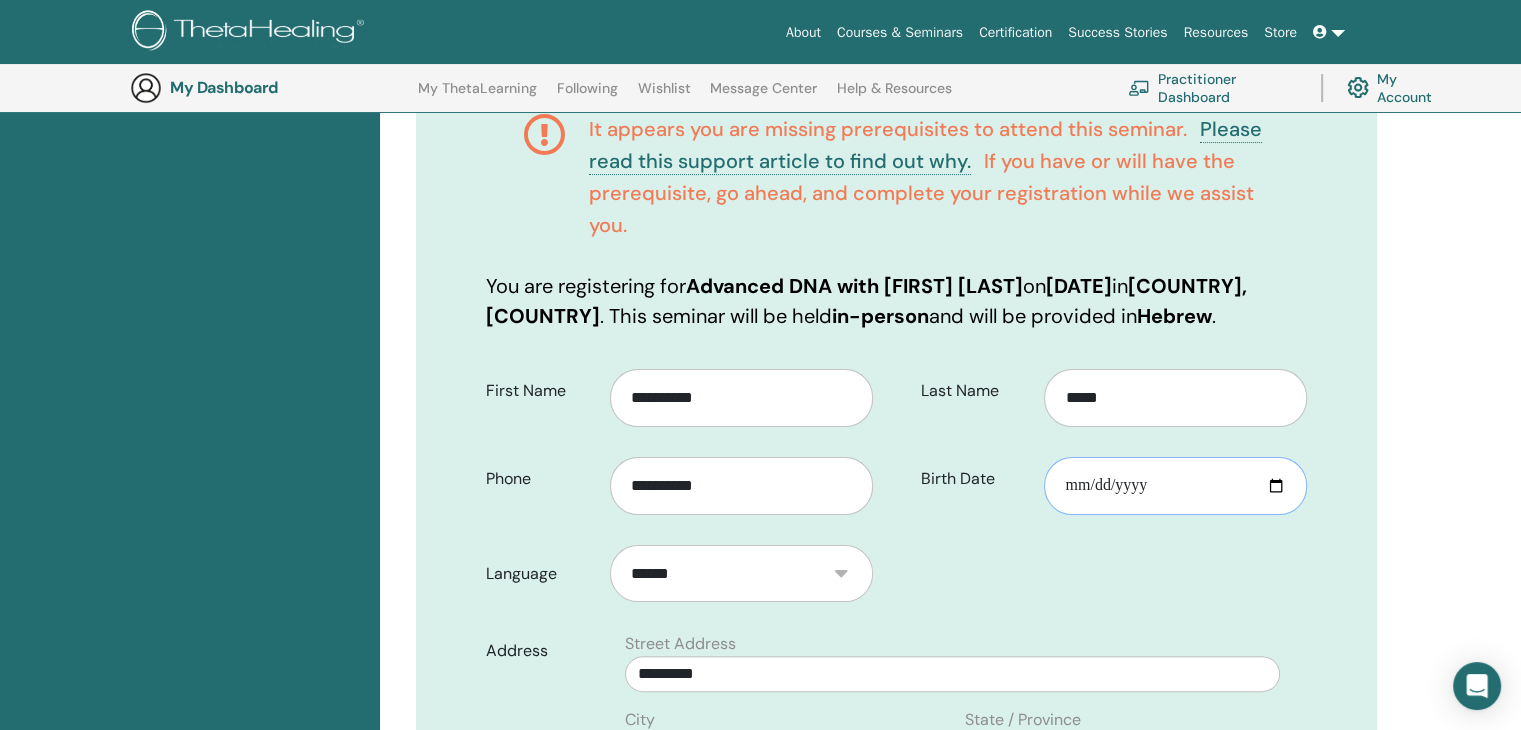 type on "**********" 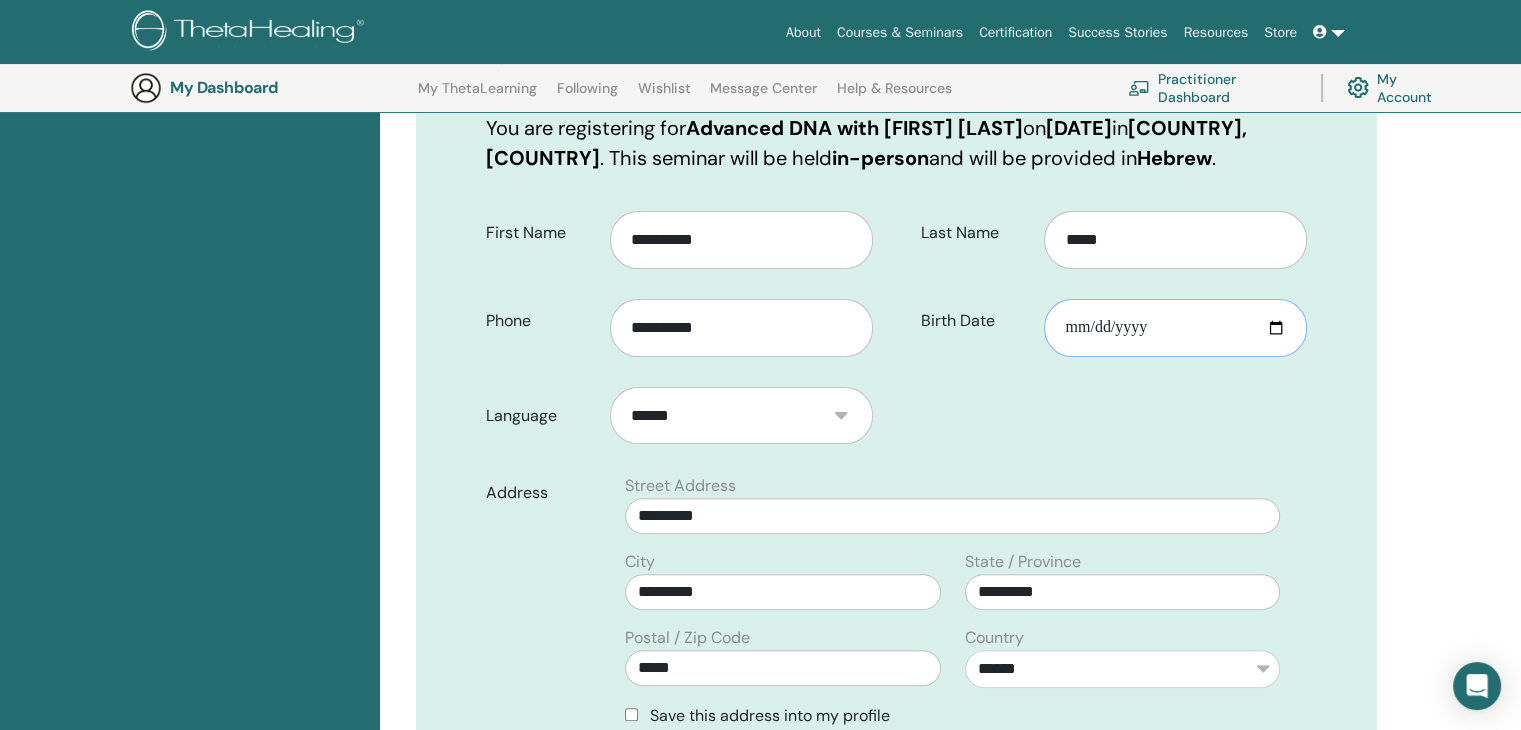 scroll, scrollTop: 548, scrollLeft: 0, axis: vertical 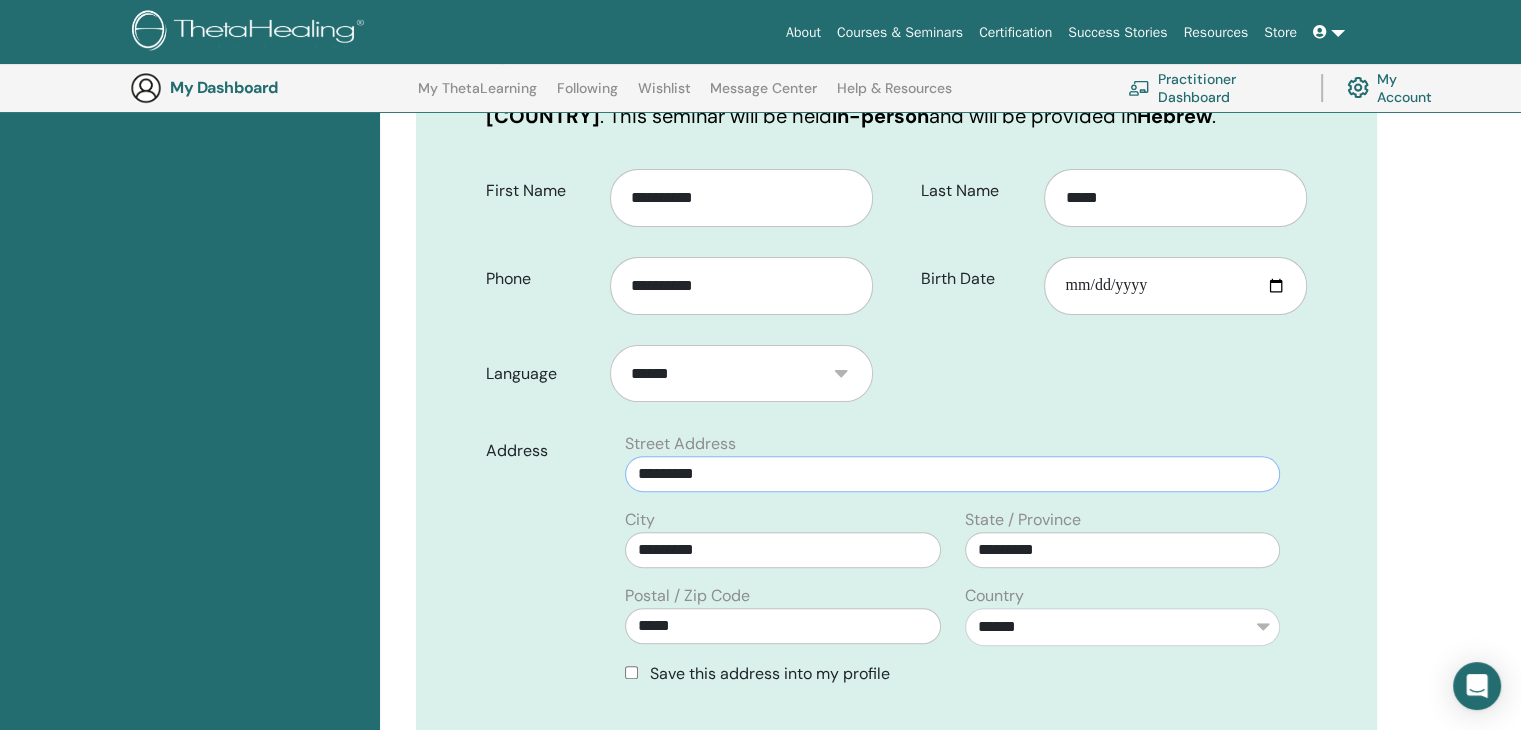 click on "*********" at bounding box center (952, 474) 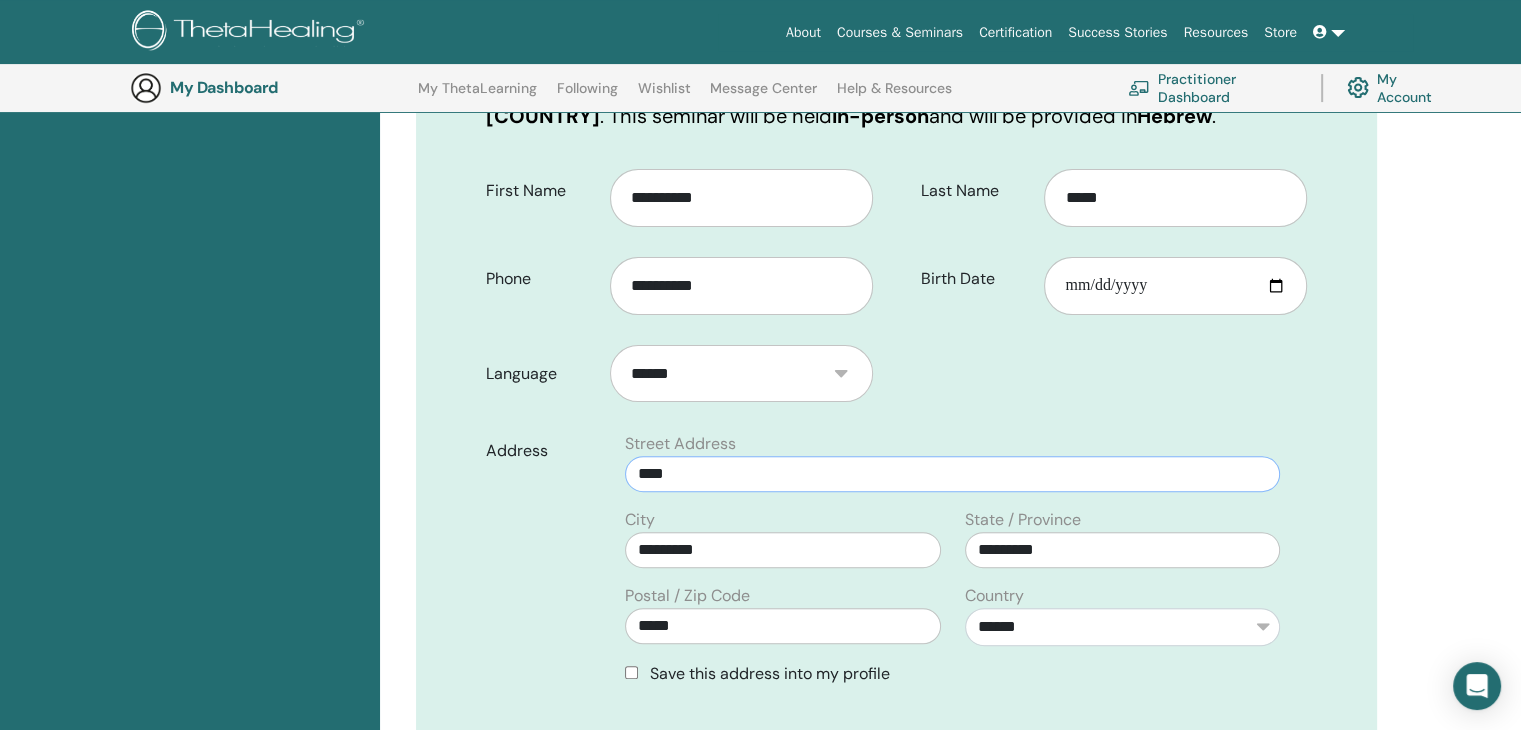 type on "*****" 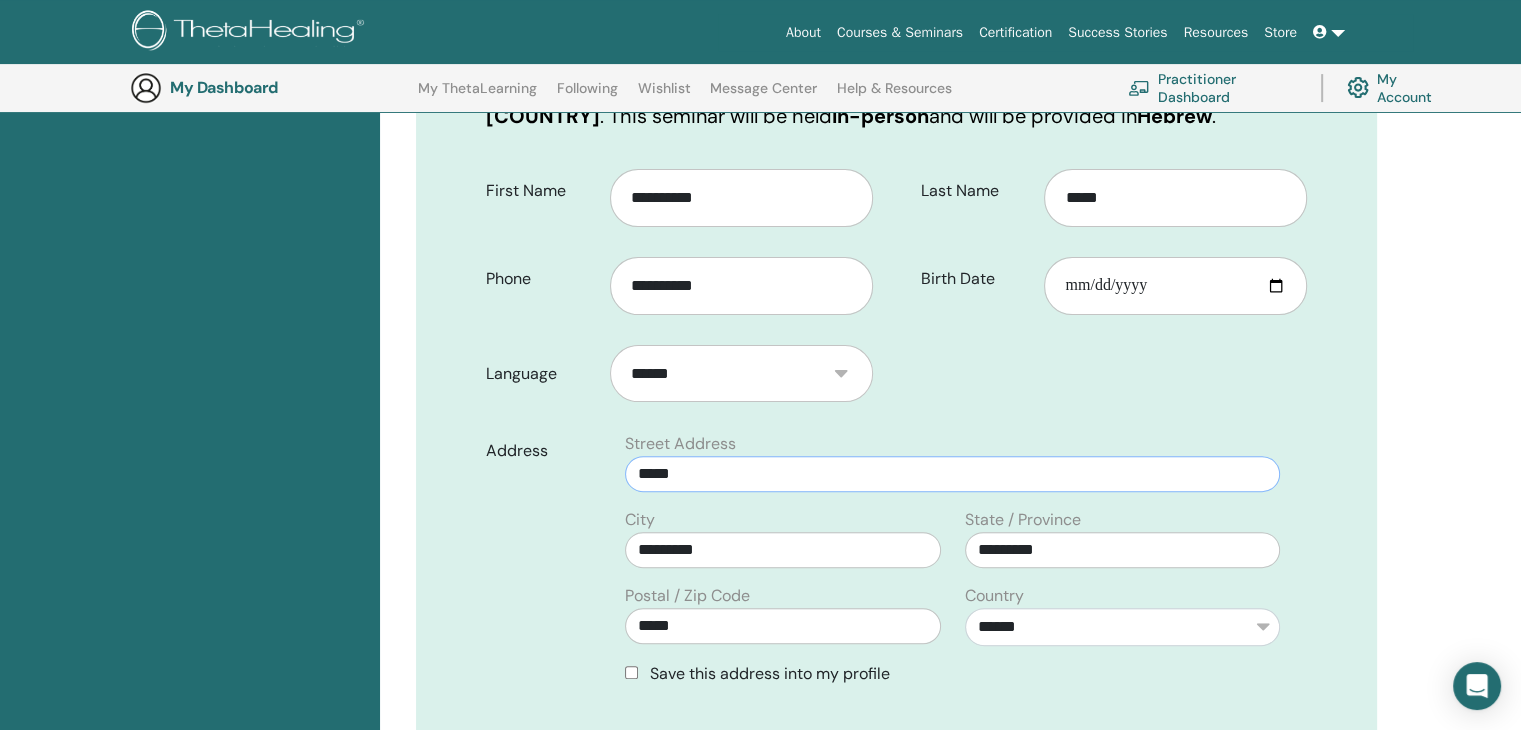 drag, startPoint x: 692, startPoint y: 471, endPoint x: 486, endPoint y: 476, distance: 206.06067 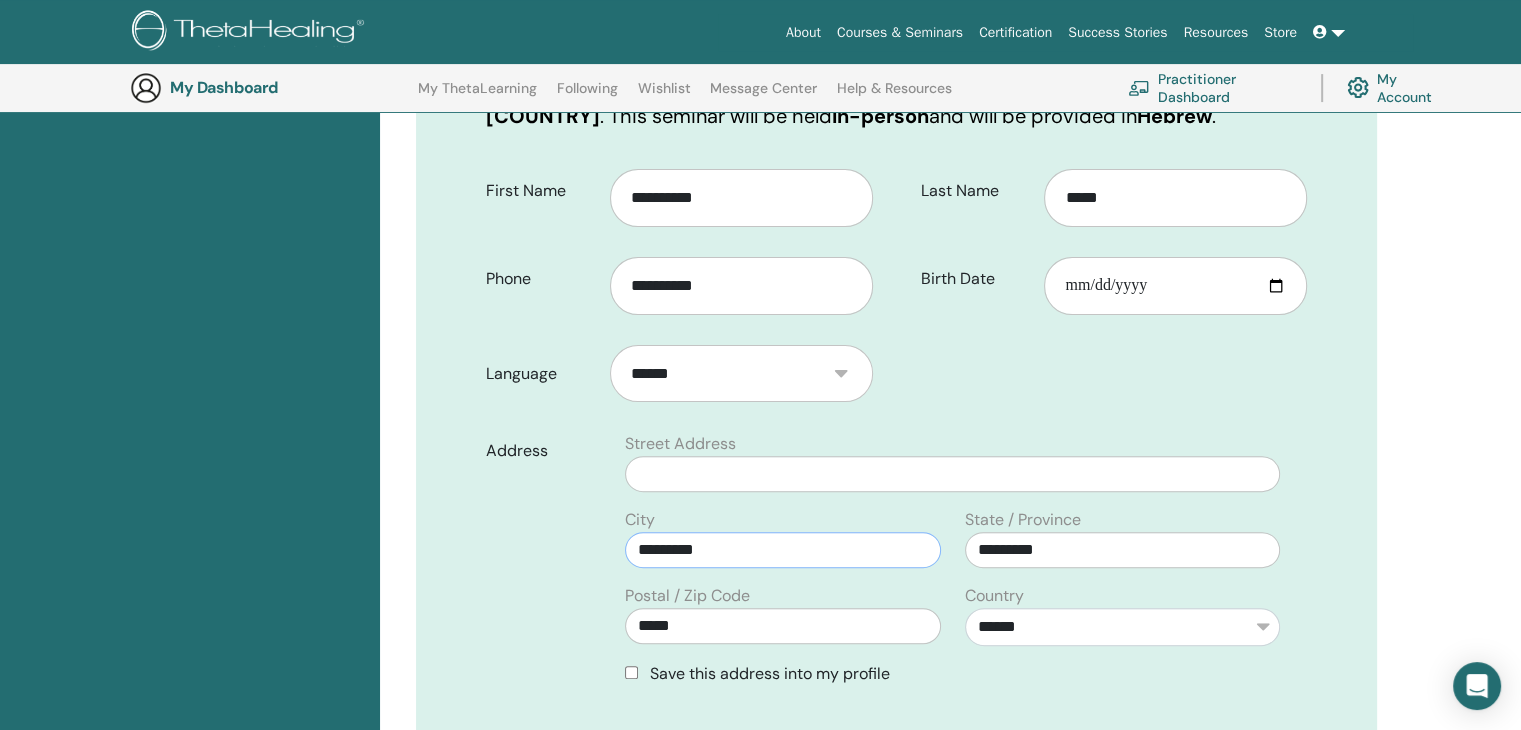 click on "*********" at bounding box center (782, 550) 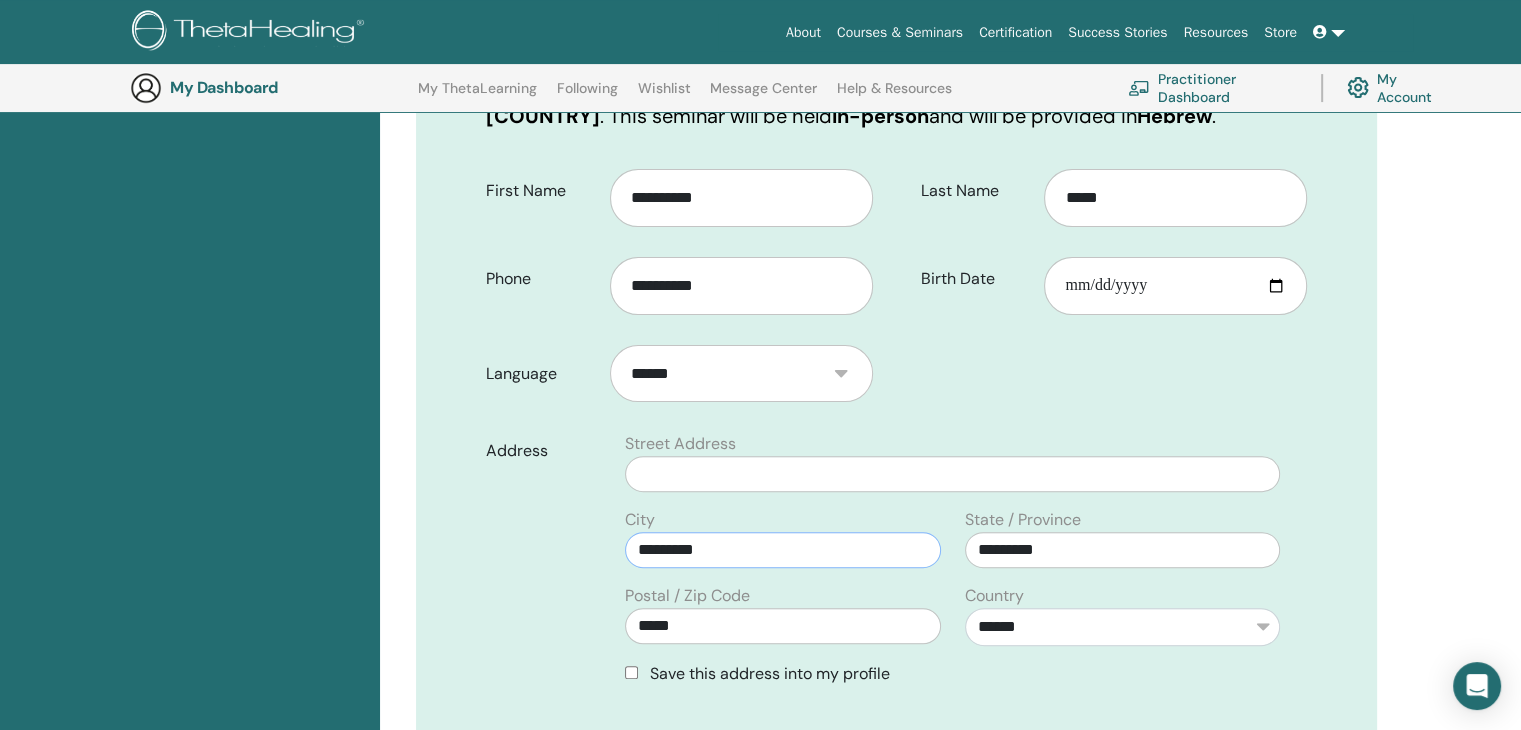 click on "*********" at bounding box center (782, 550) 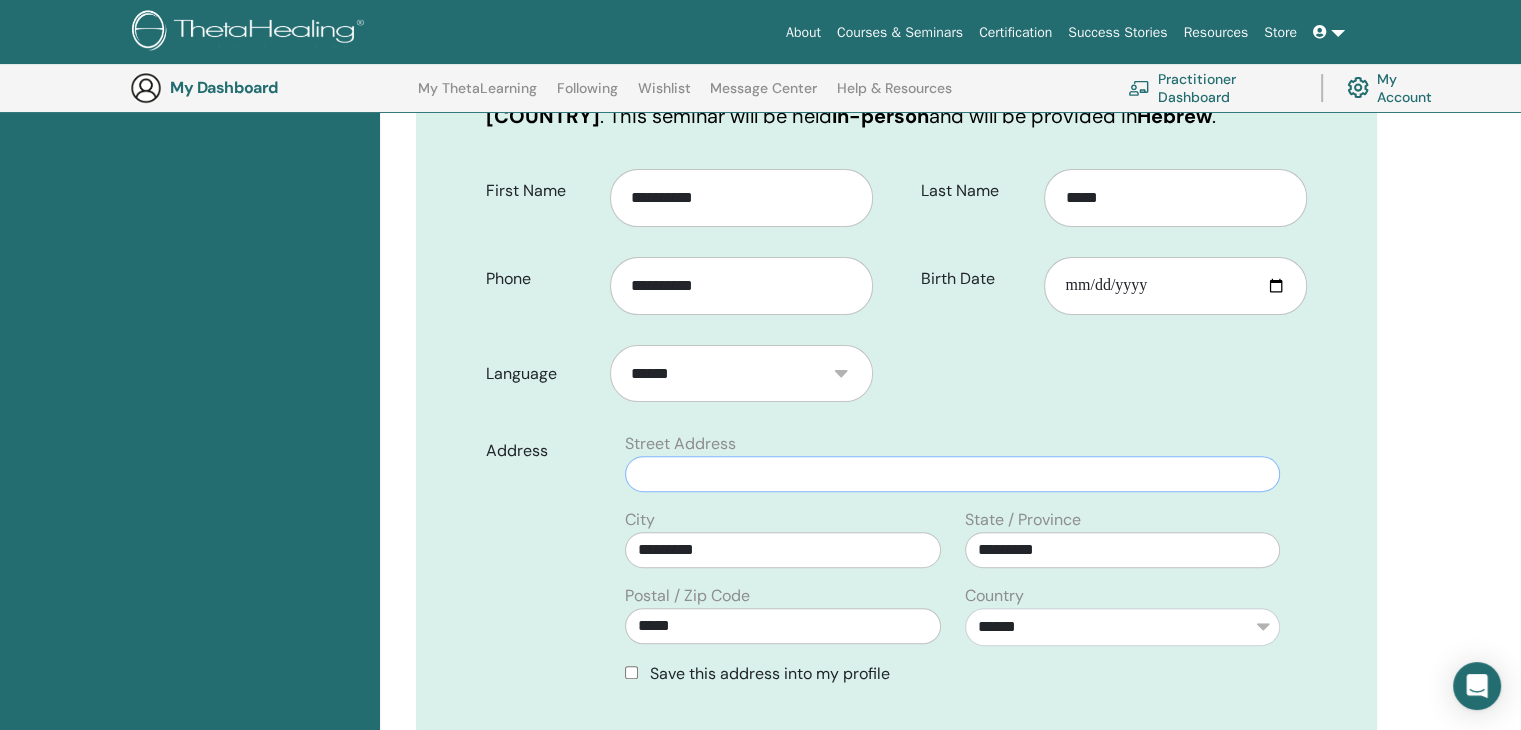 click at bounding box center (952, 474) 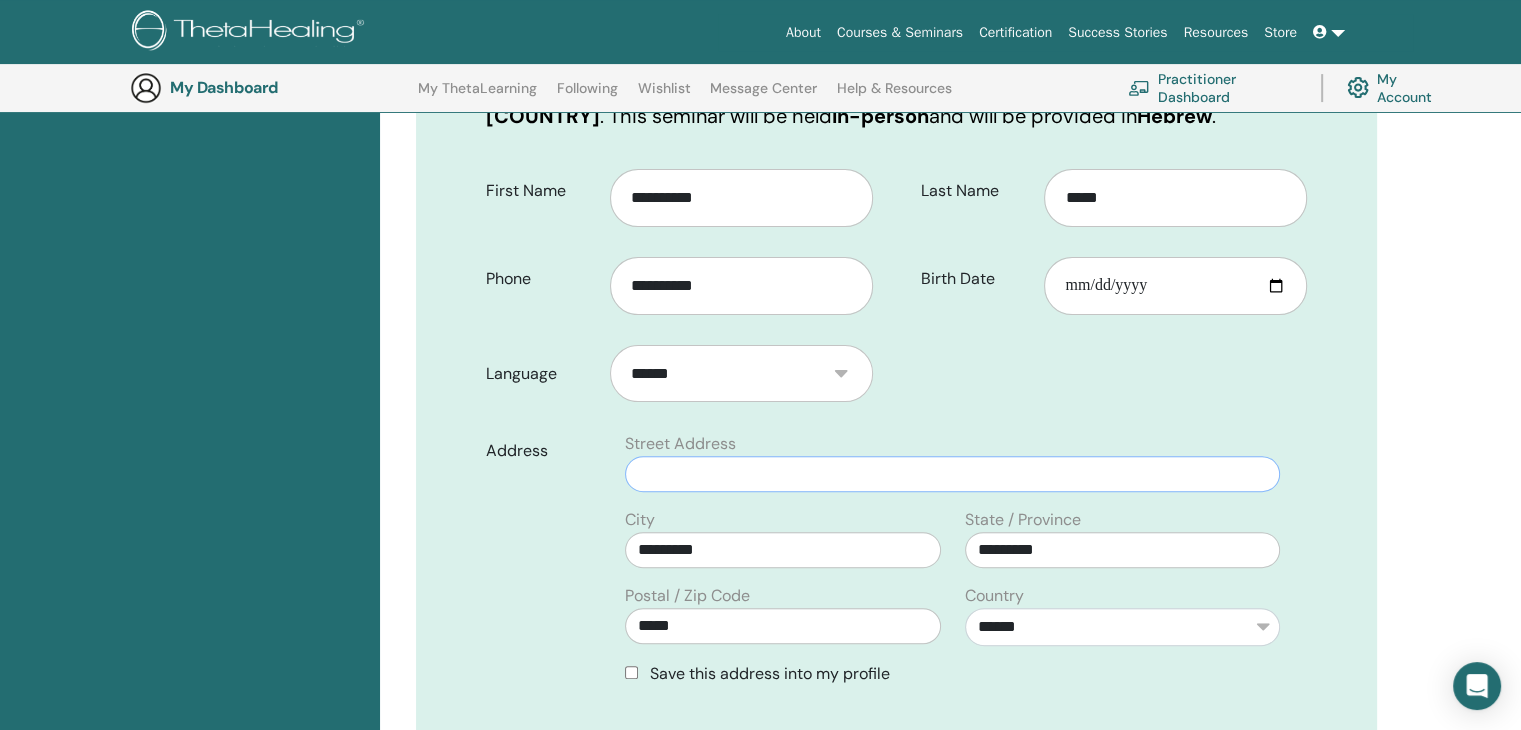 paste on "*********" 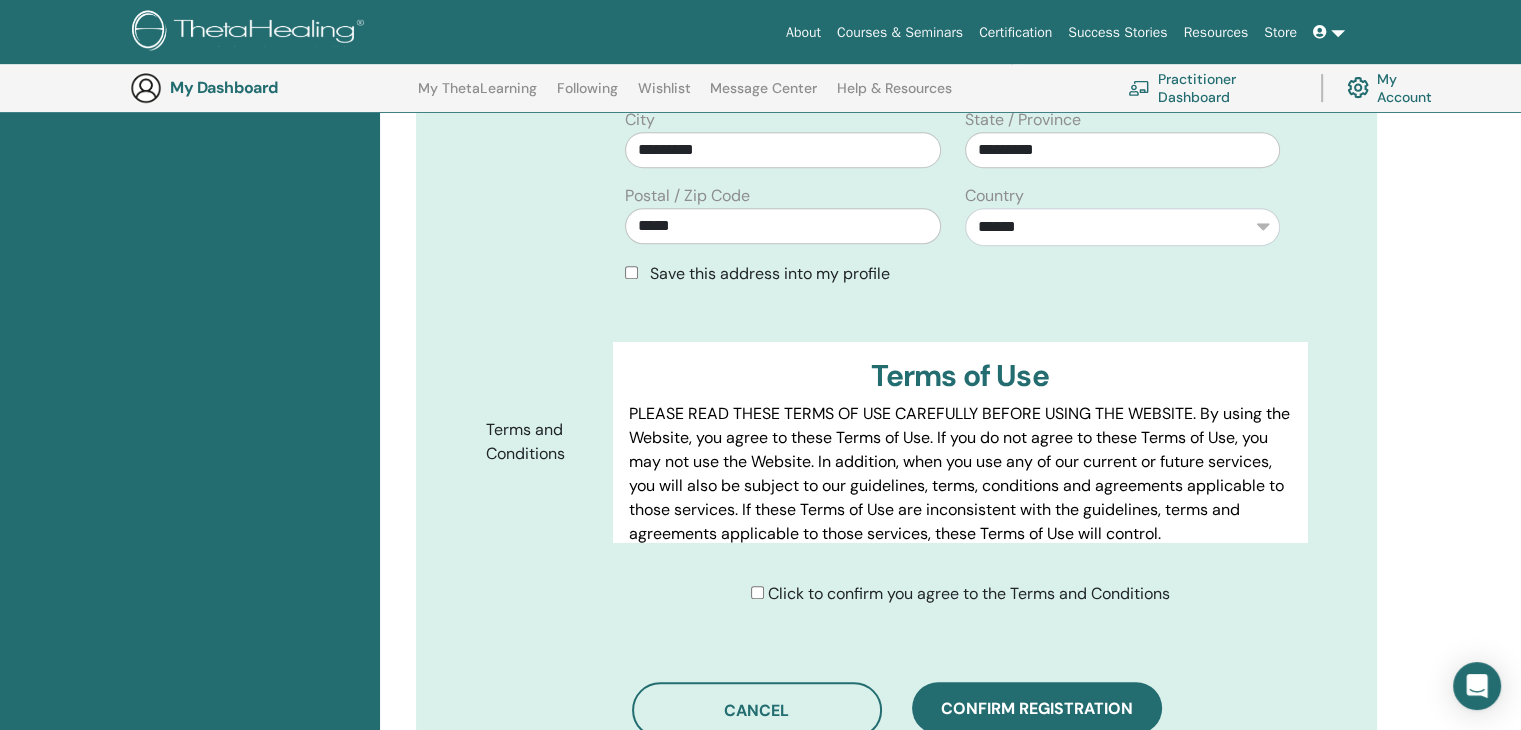 scroll, scrollTop: 1048, scrollLeft: 0, axis: vertical 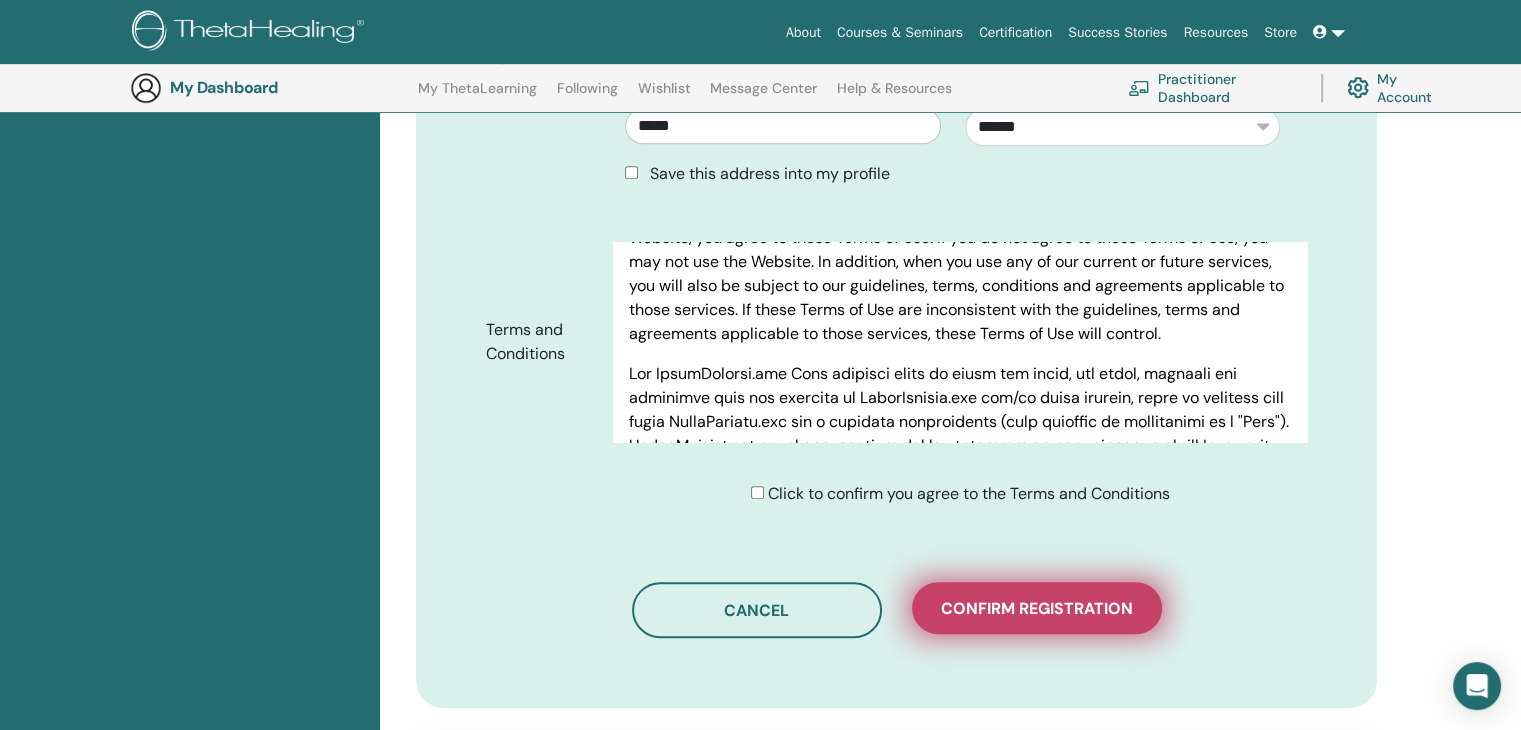 type on "*********" 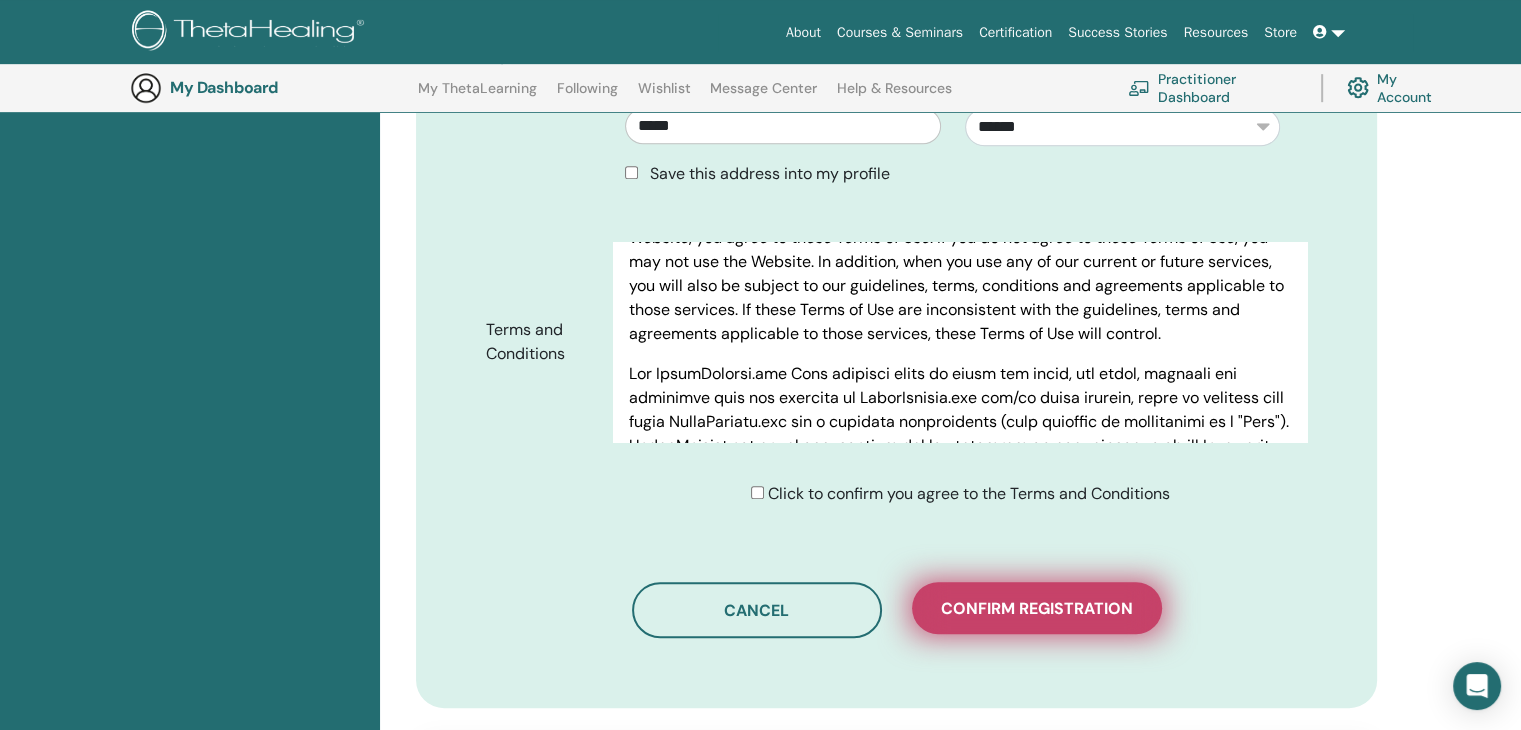 click on "Confirm registration" at bounding box center (1037, 608) 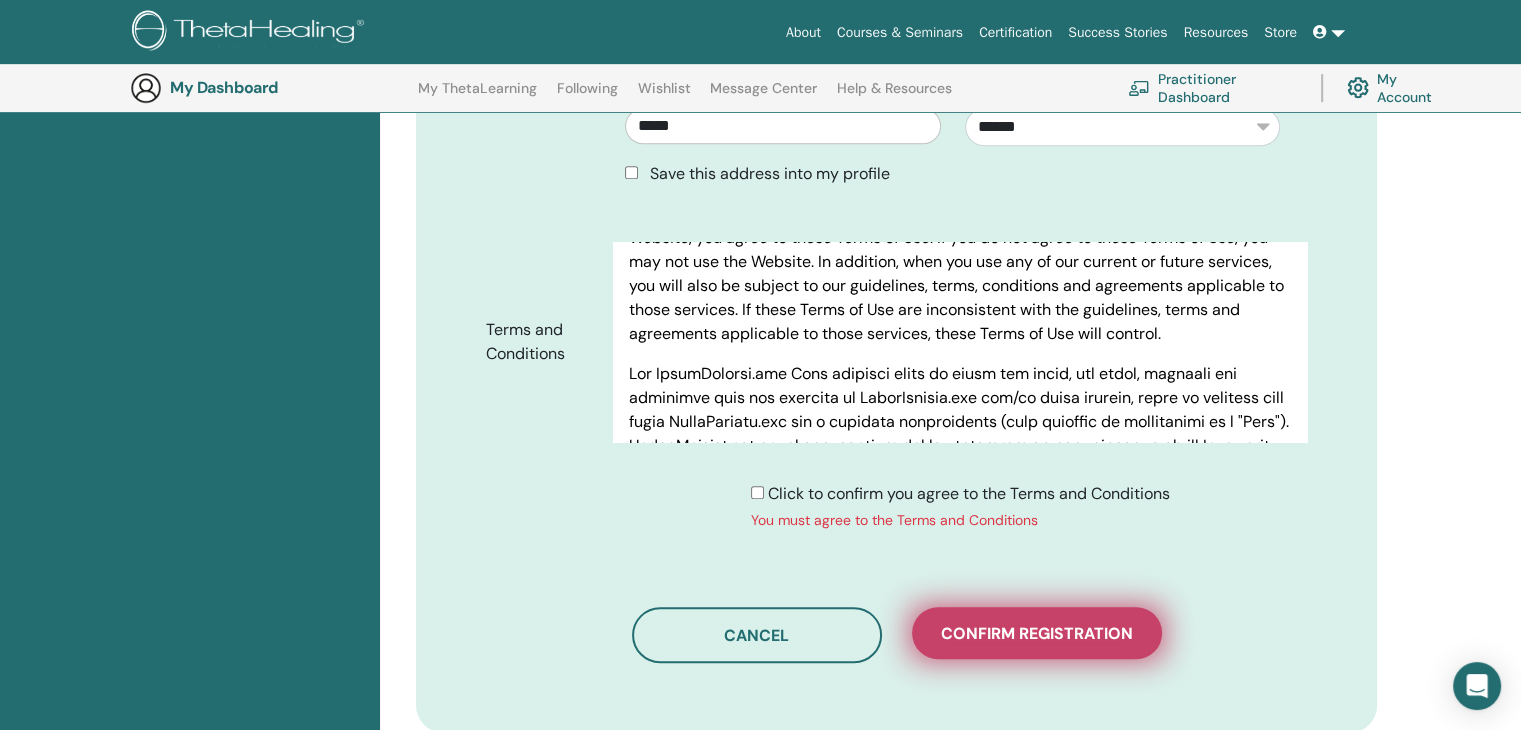 click on "Confirm registration" at bounding box center (1037, 633) 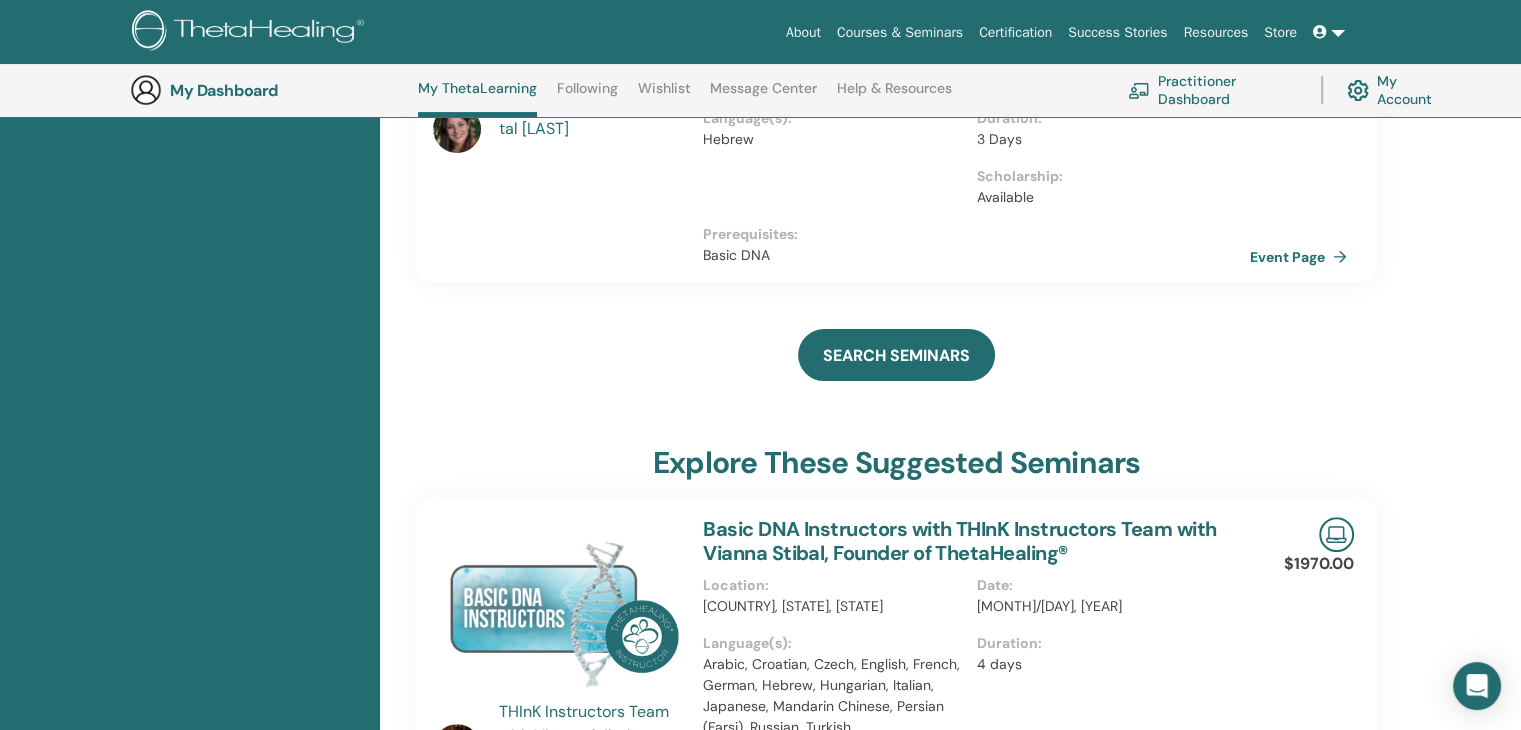 scroll, scrollTop: 152, scrollLeft: 0, axis: vertical 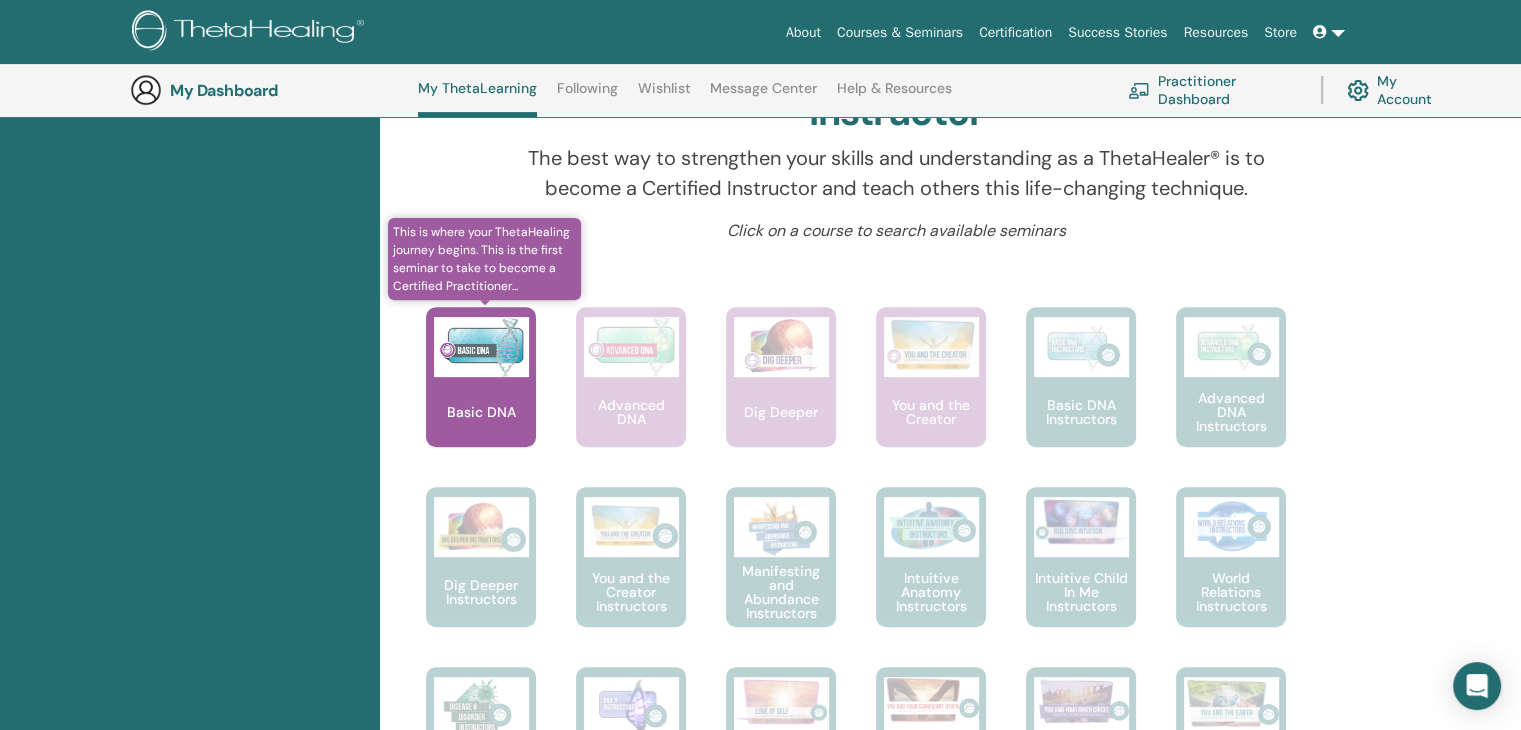 click on "Basic DNA" at bounding box center [481, 377] 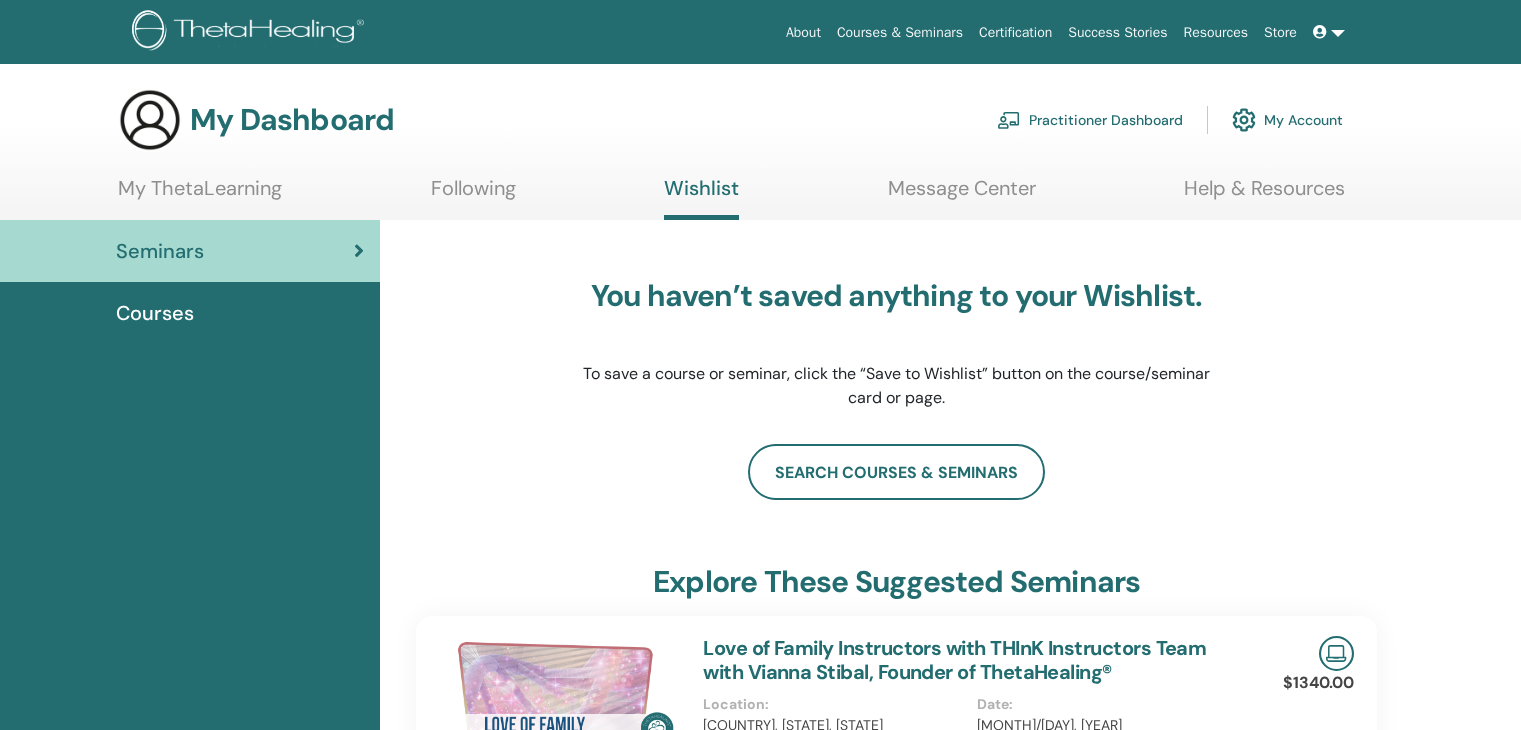 scroll, scrollTop: 0, scrollLeft: 0, axis: both 